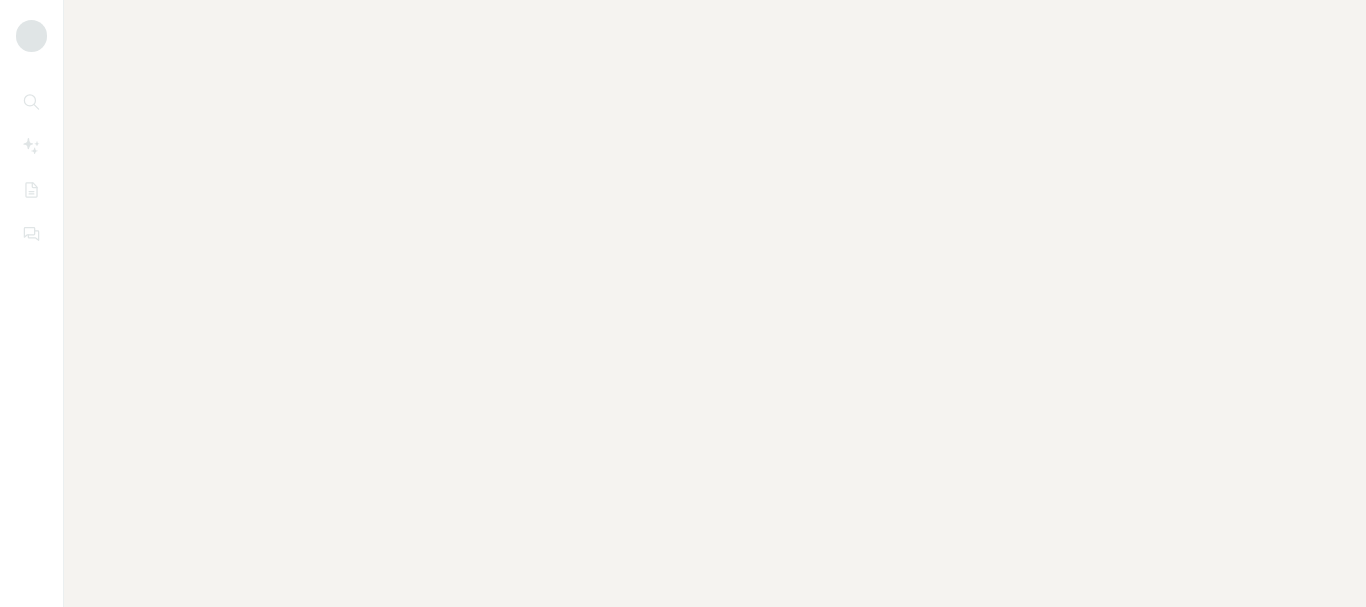 scroll, scrollTop: 0, scrollLeft: 0, axis: both 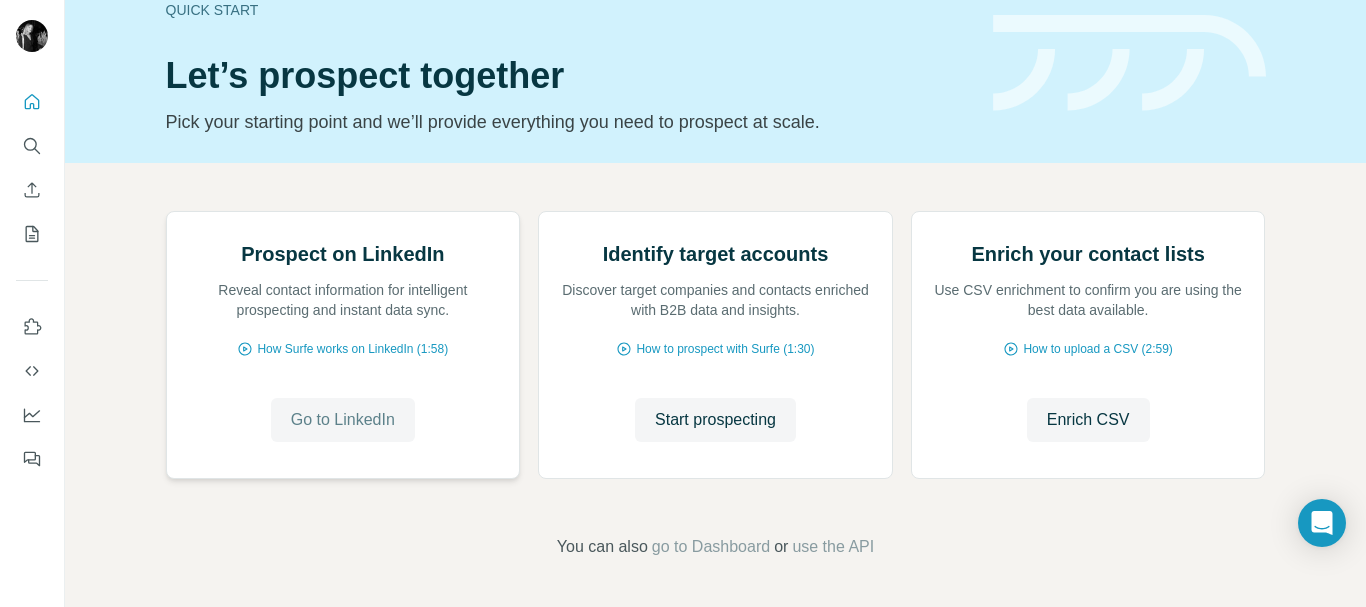click on "Go to LinkedIn" at bounding box center (343, 420) 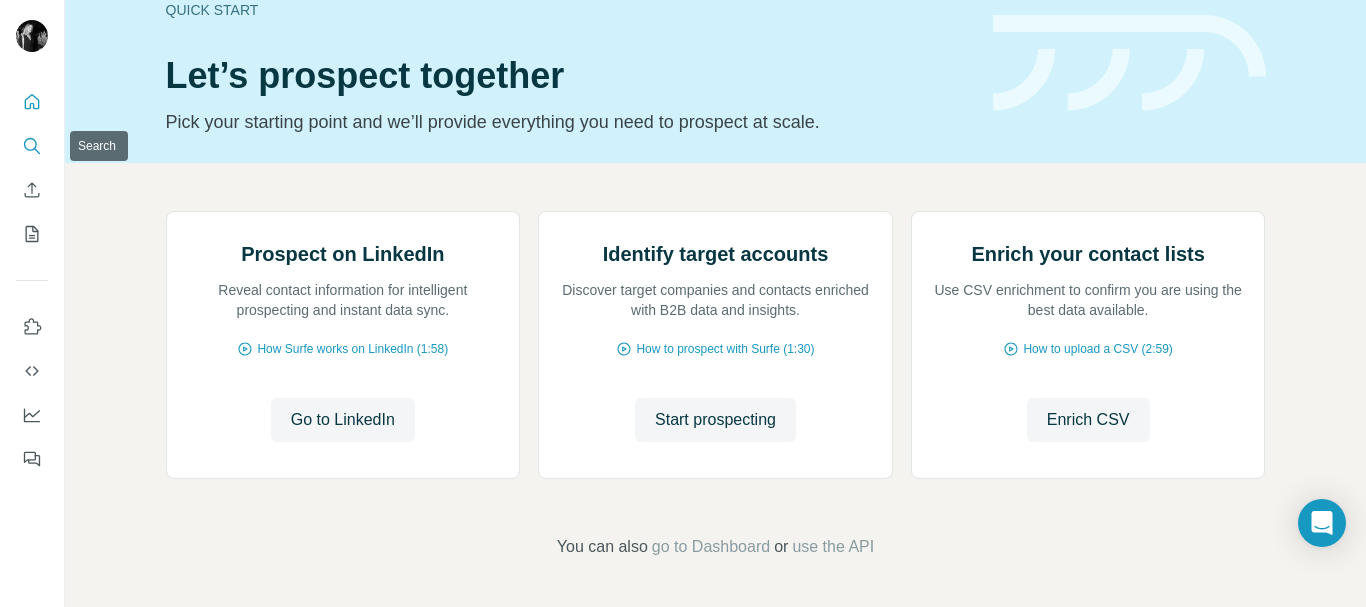 click at bounding box center [32, 146] 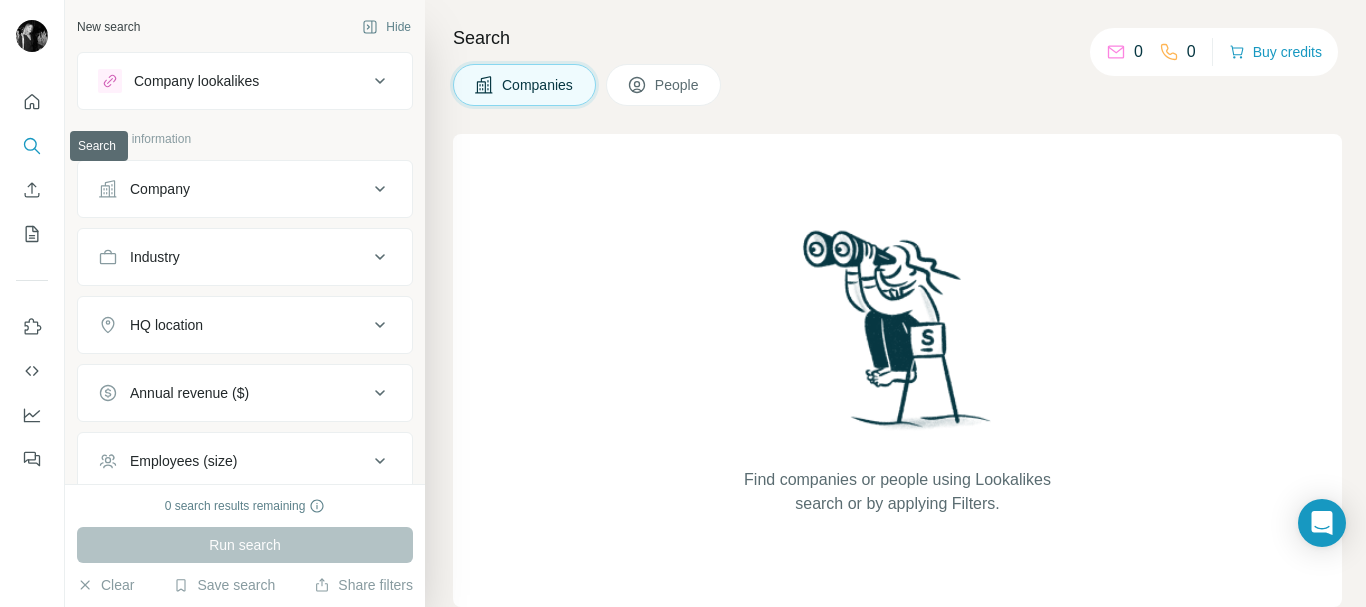 click at bounding box center [32, 146] 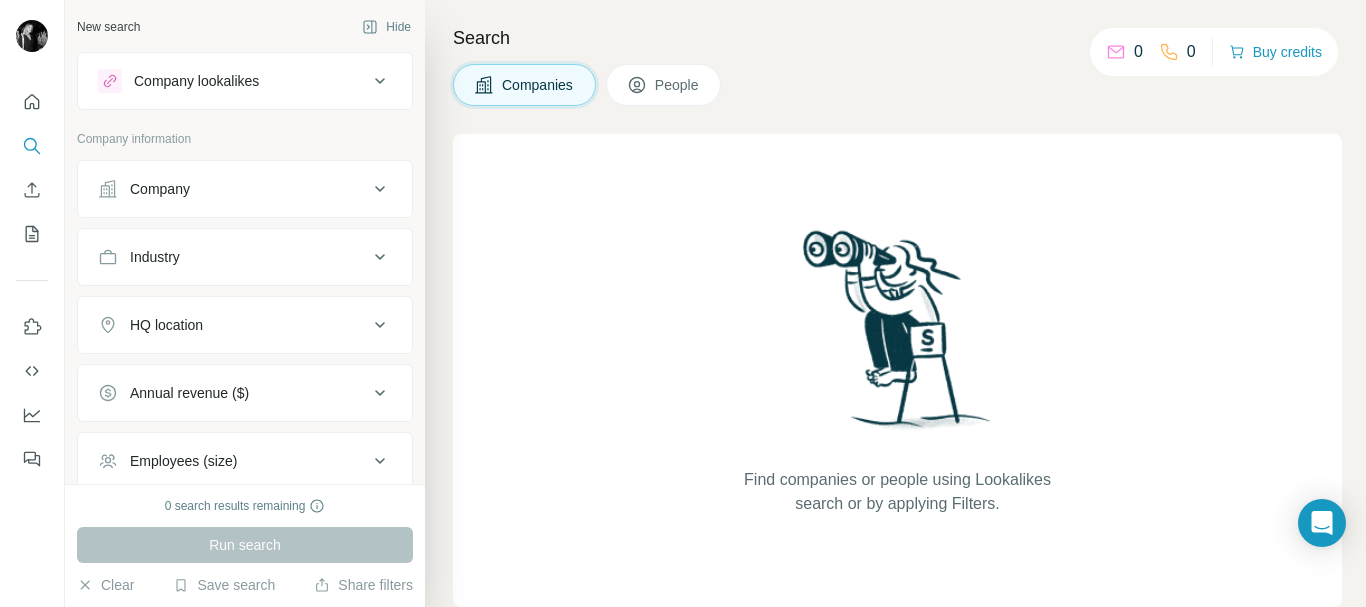 click on "Company" at bounding box center [233, 189] 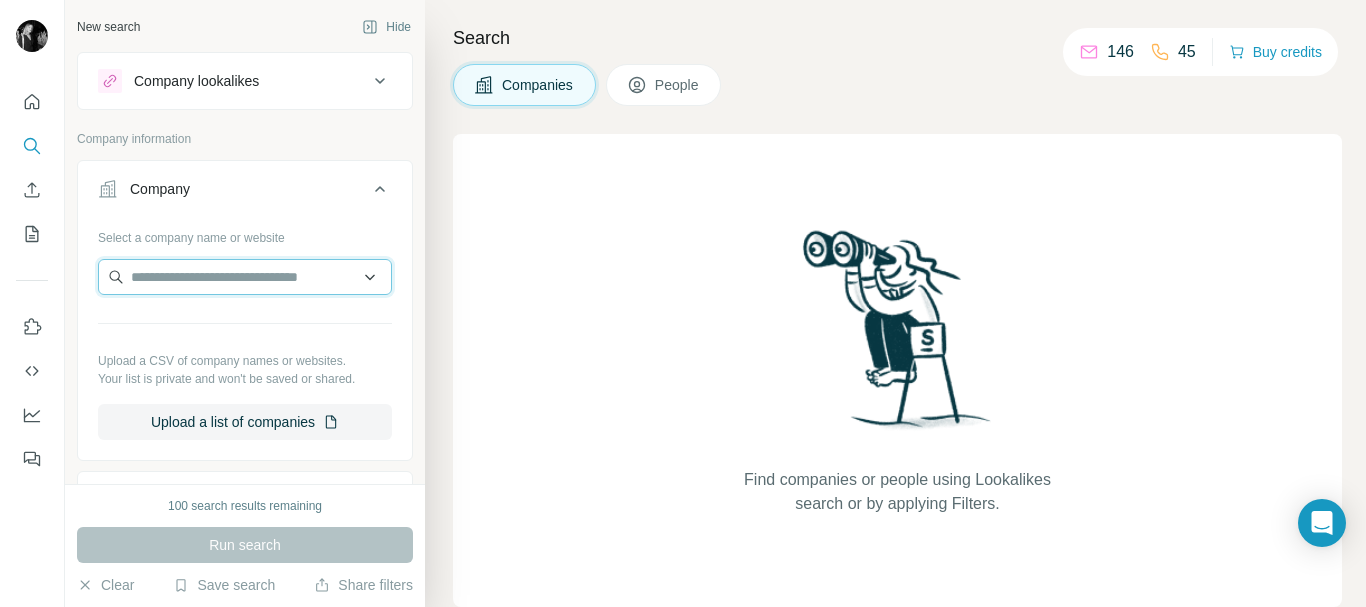 click at bounding box center [245, 277] 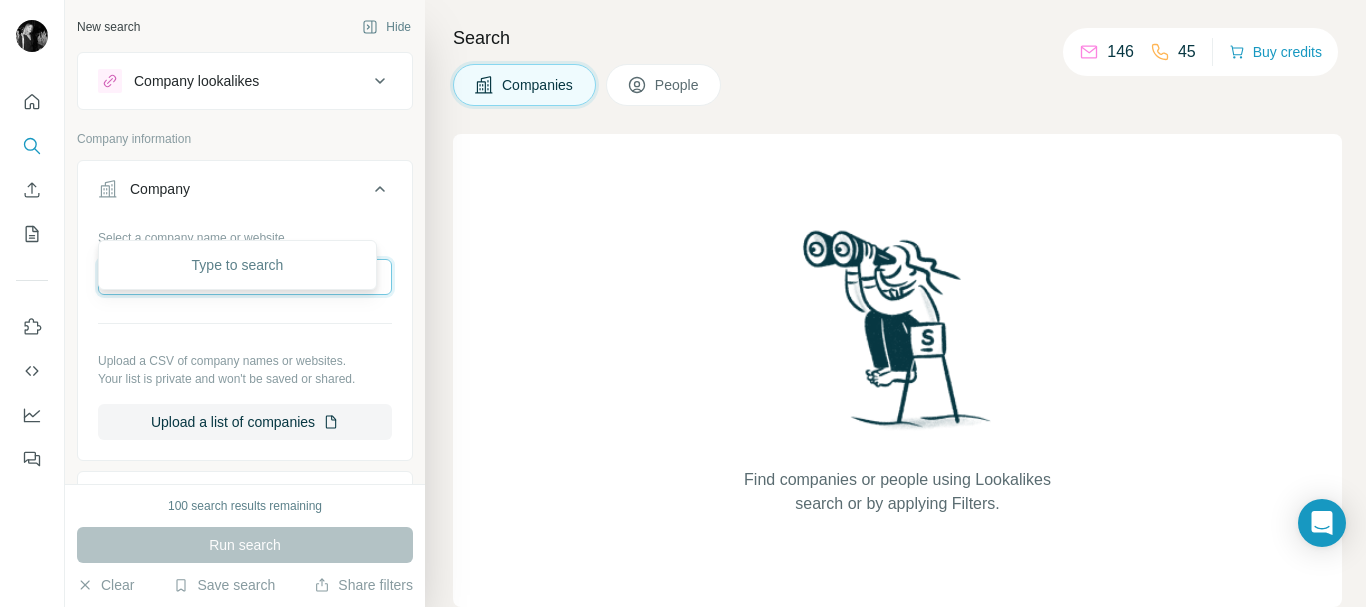 scroll, scrollTop: 300, scrollLeft: 0, axis: vertical 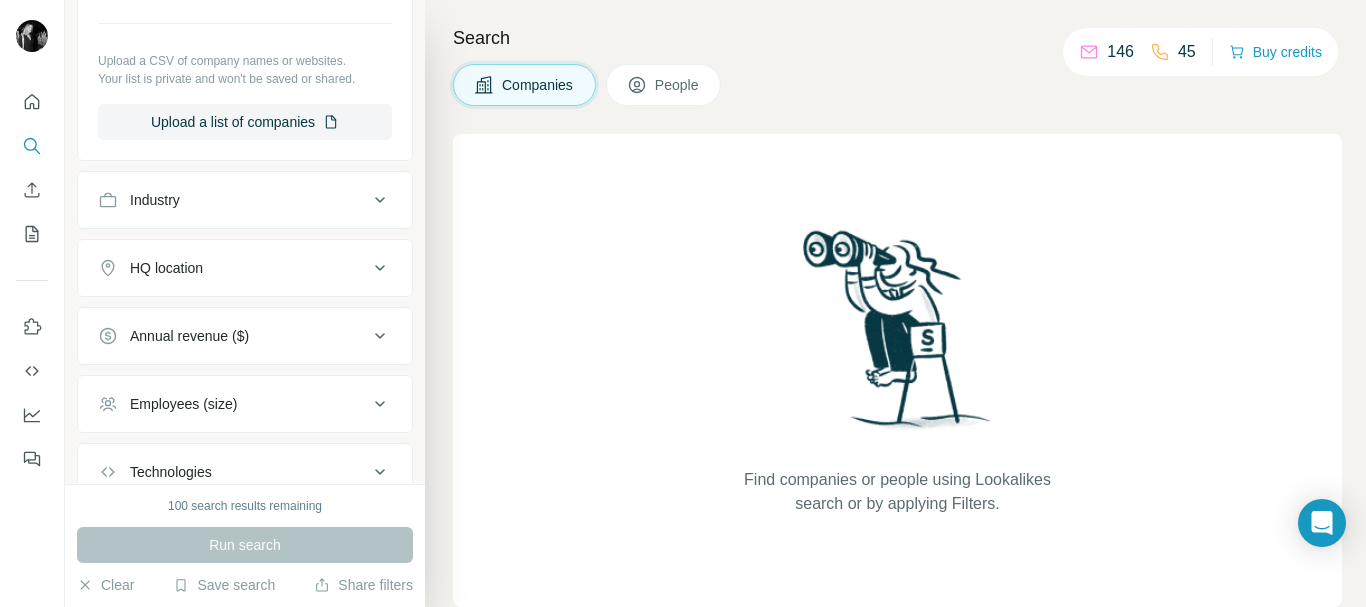 click on "Industry" at bounding box center (233, 200) 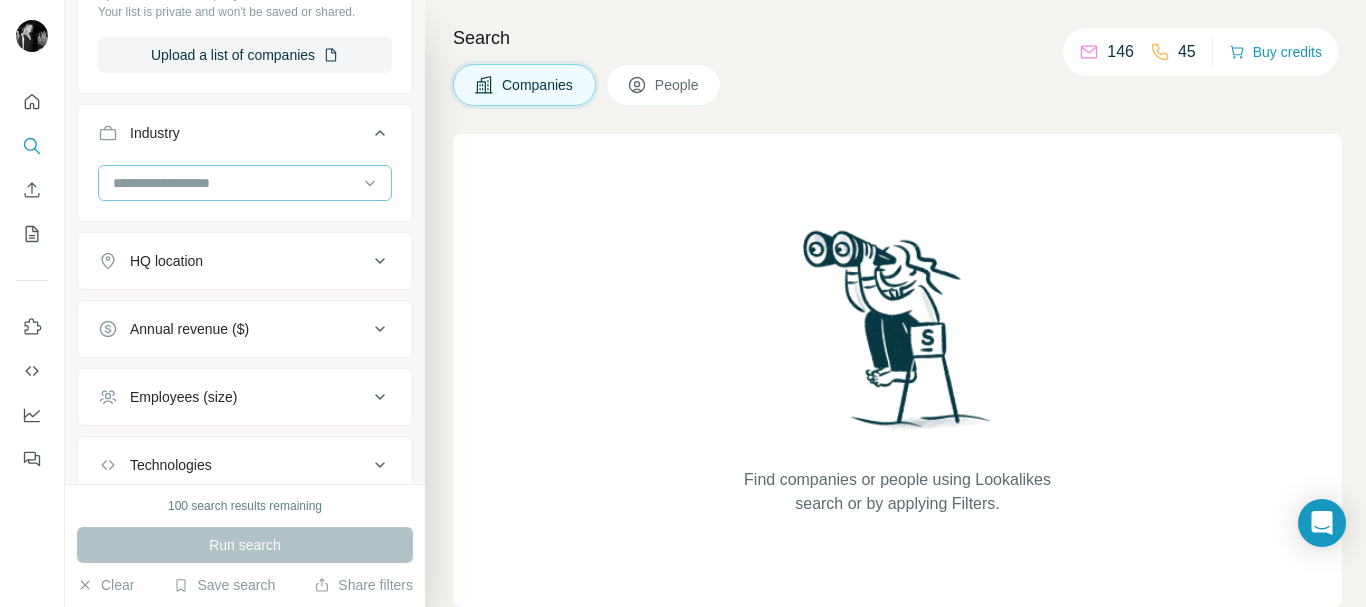 scroll, scrollTop: 400, scrollLeft: 0, axis: vertical 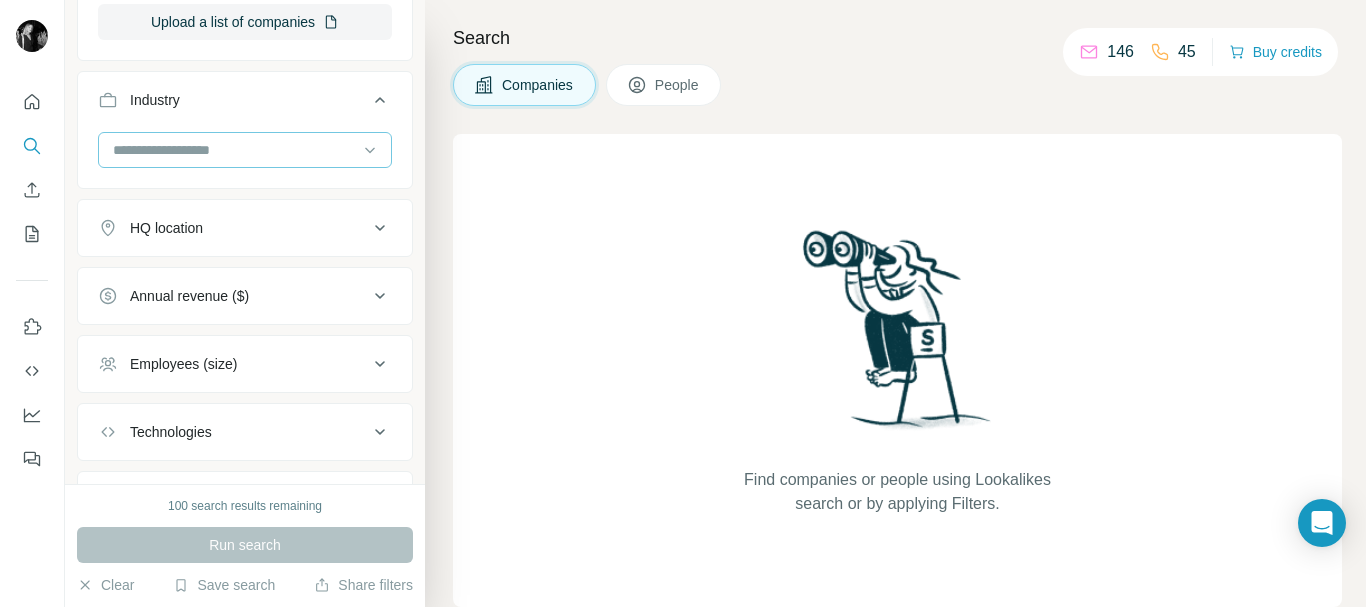 click at bounding box center (234, 150) 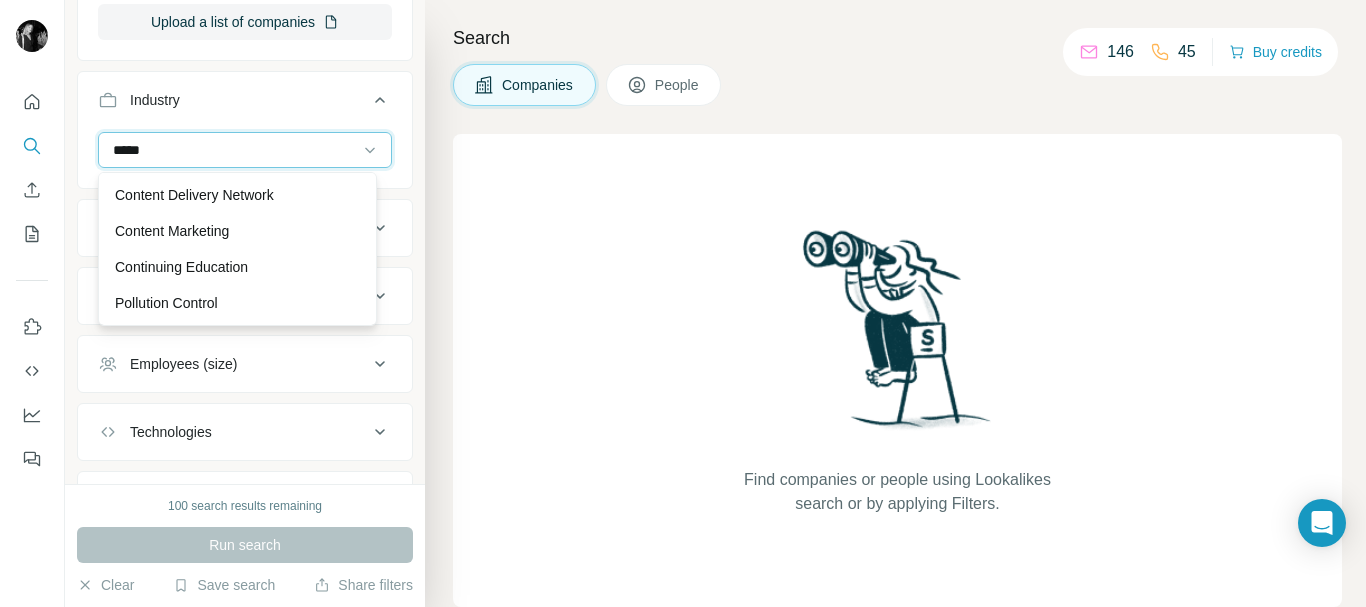 scroll, scrollTop: 0, scrollLeft: 0, axis: both 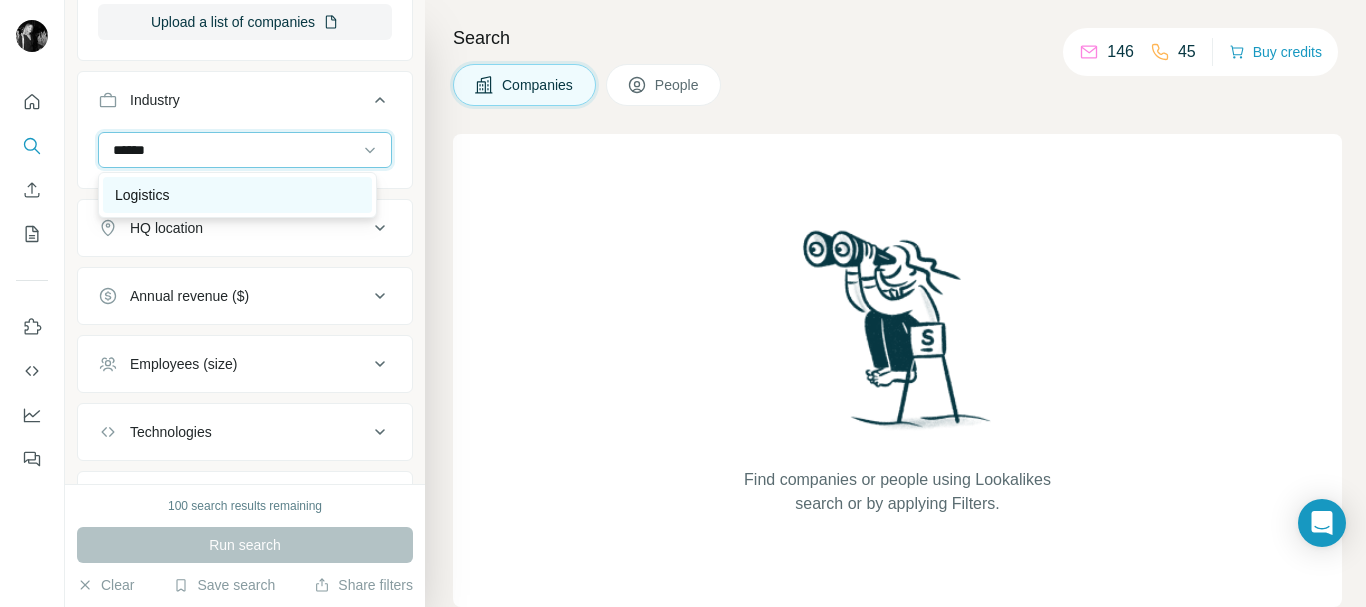 type on "******" 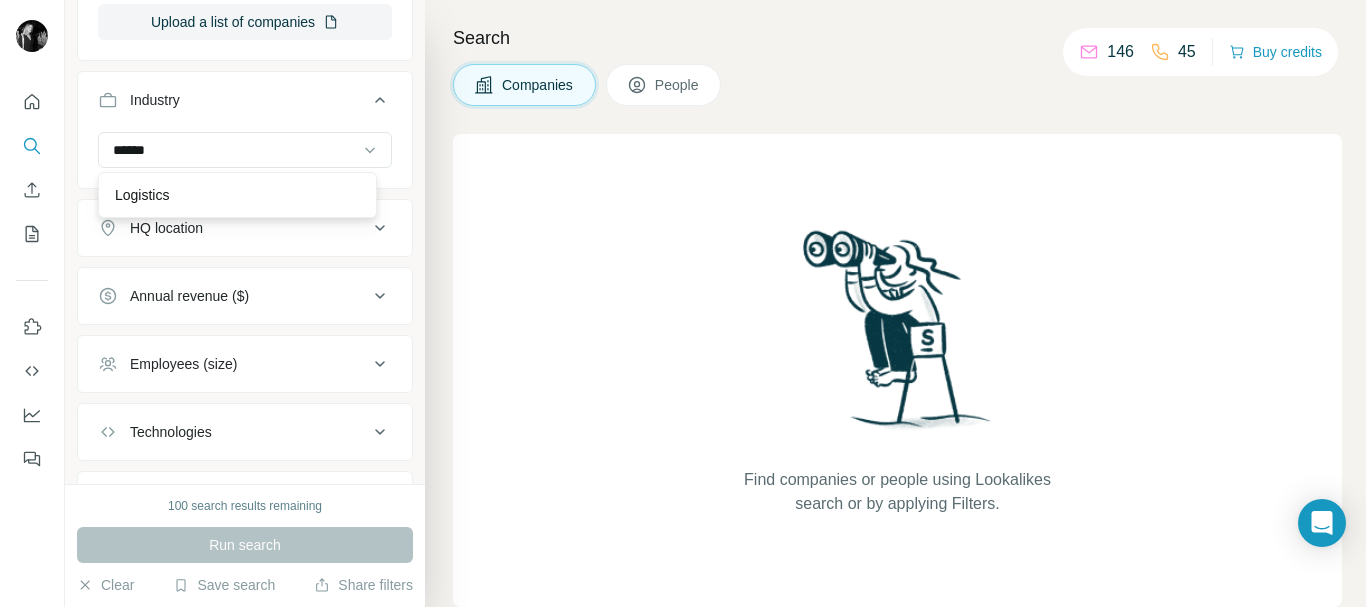 click on "Logistics" at bounding box center (237, 195) 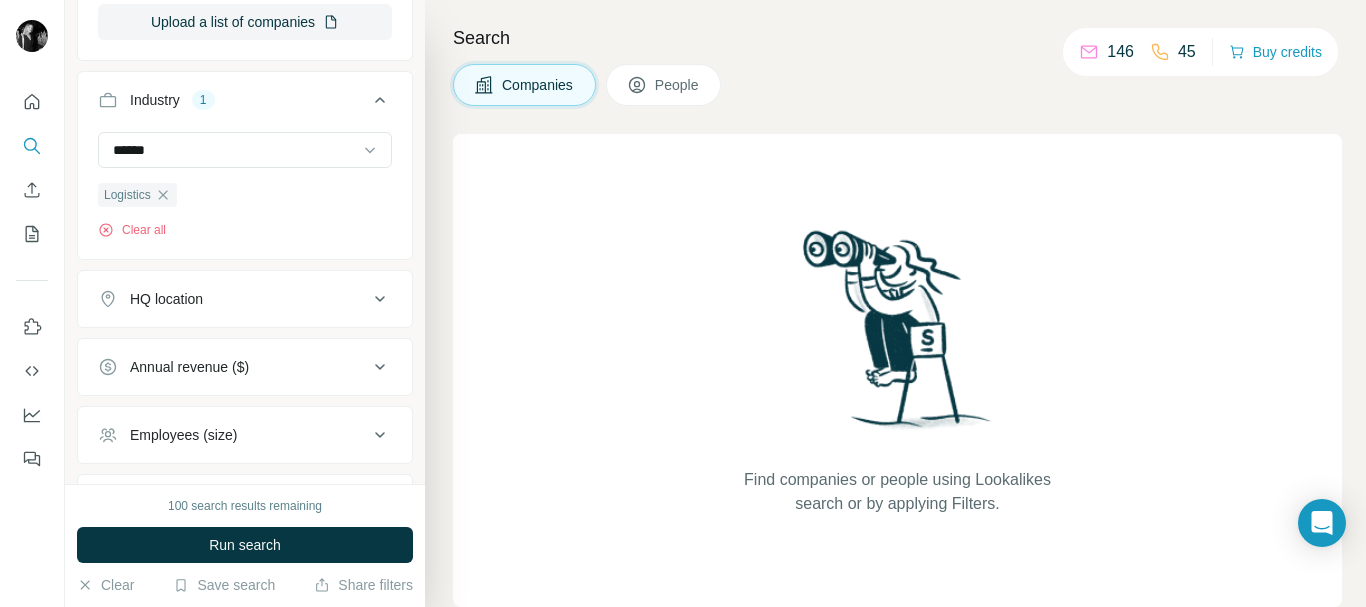 type 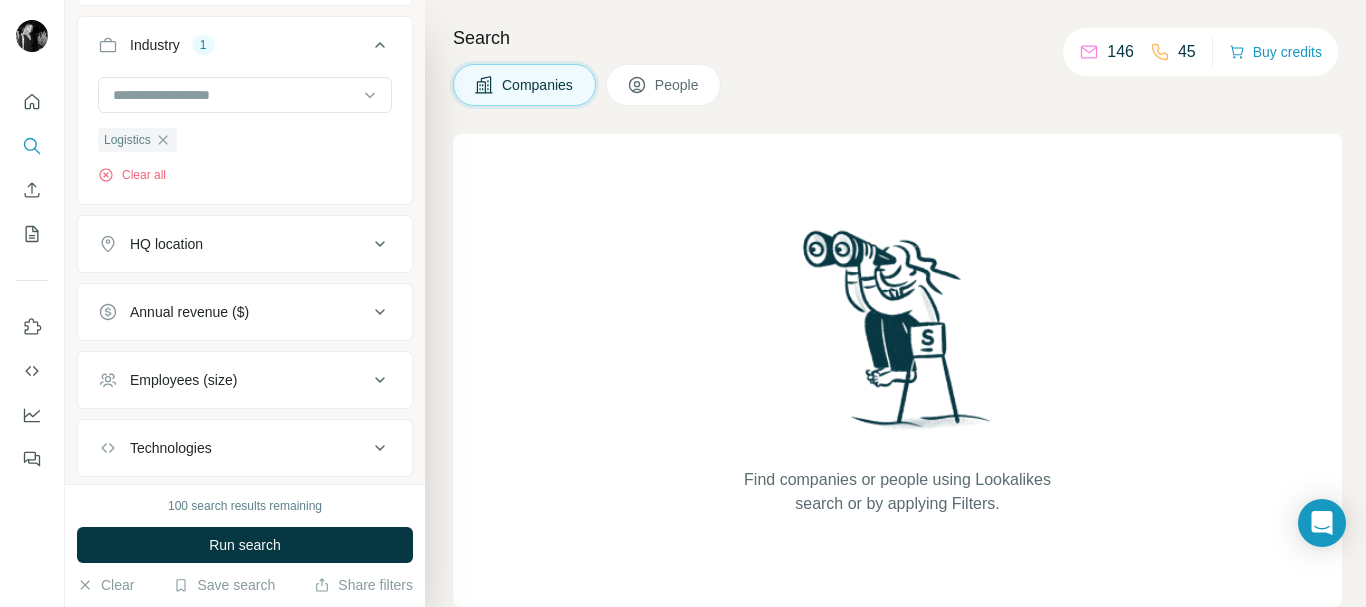 scroll, scrollTop: 500, scrollLeft: 0, axis: vertical 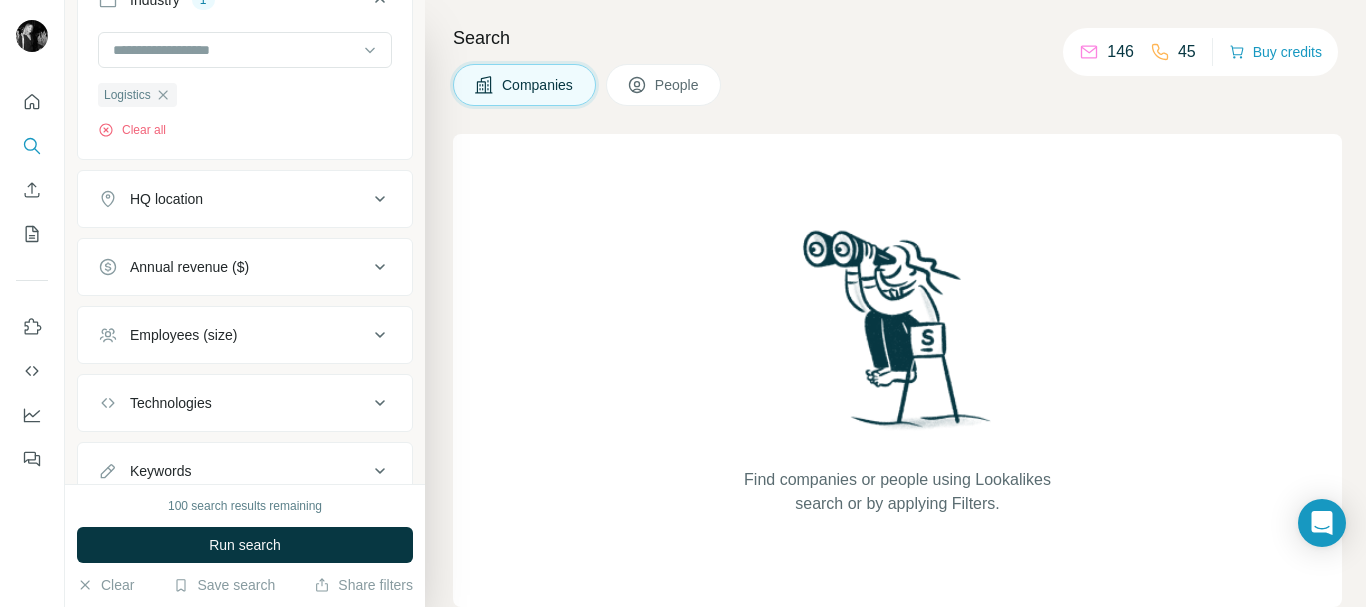 click on "HQ location" at bounding box center (233, 199) 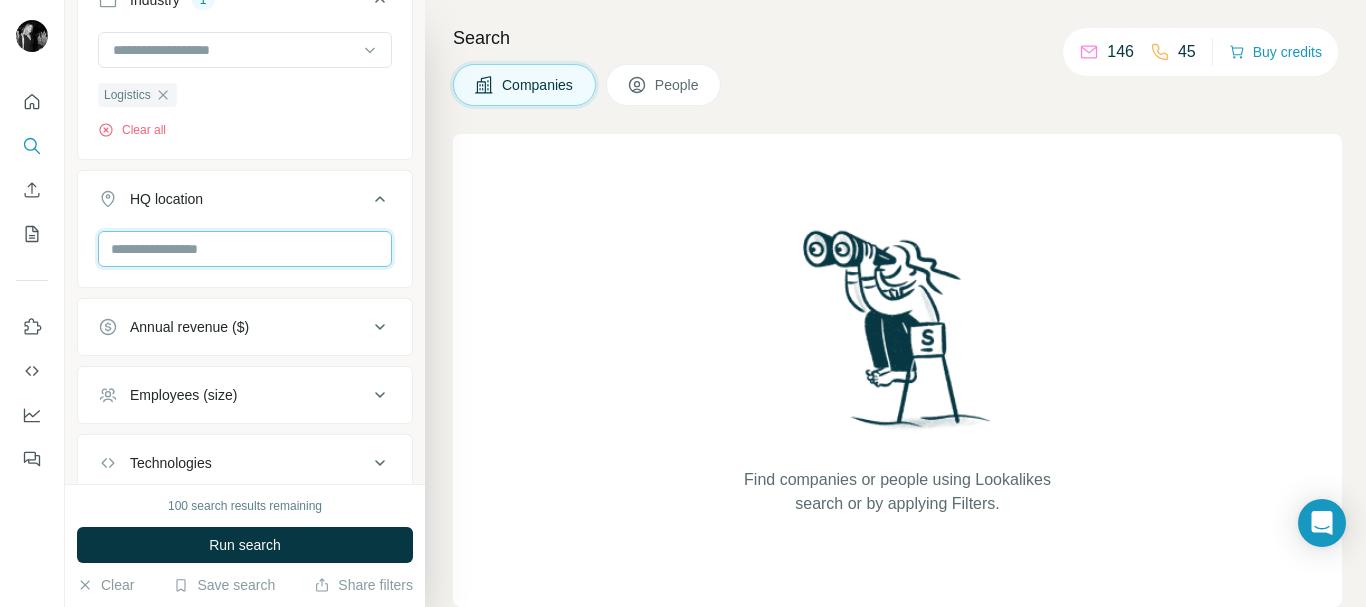 click at bounding box center (245, 249) 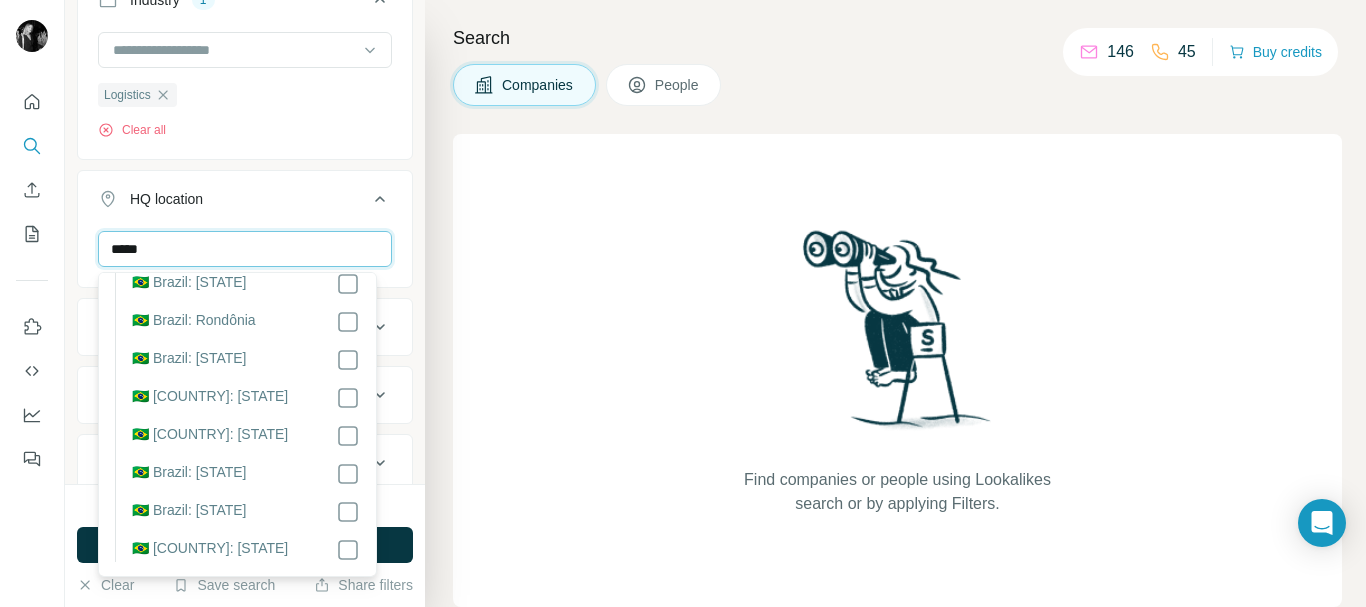 scroll, scrollTop: 821, scrollLeft: 0, axis: vertical 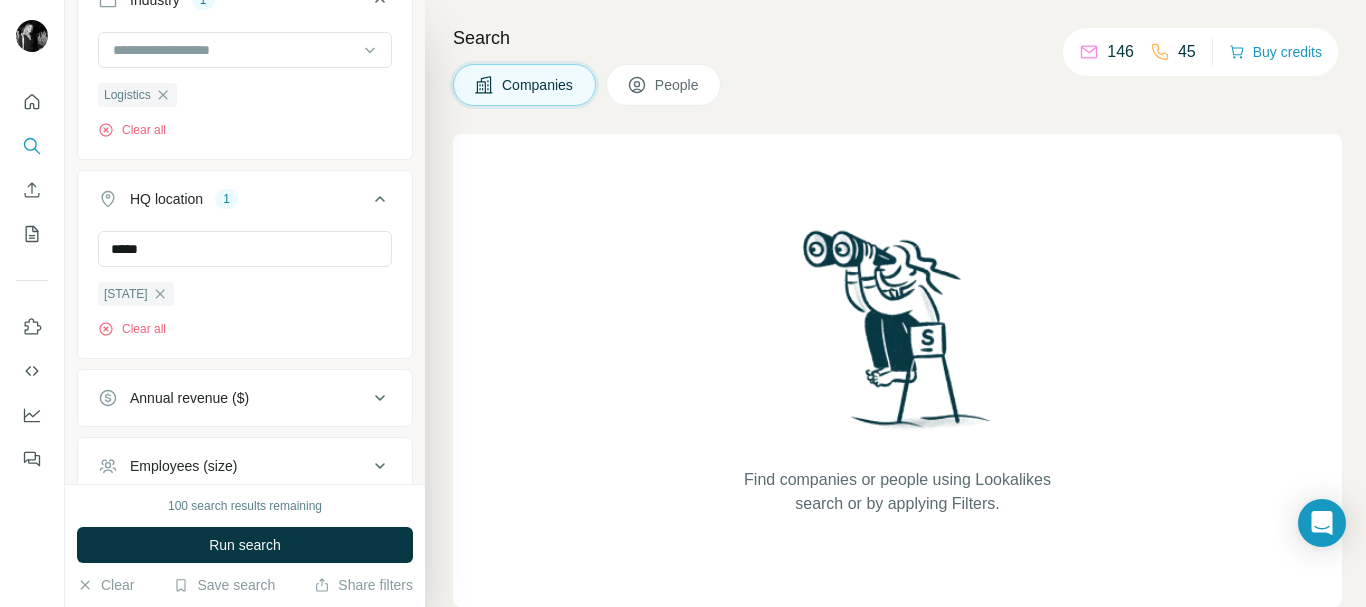 type 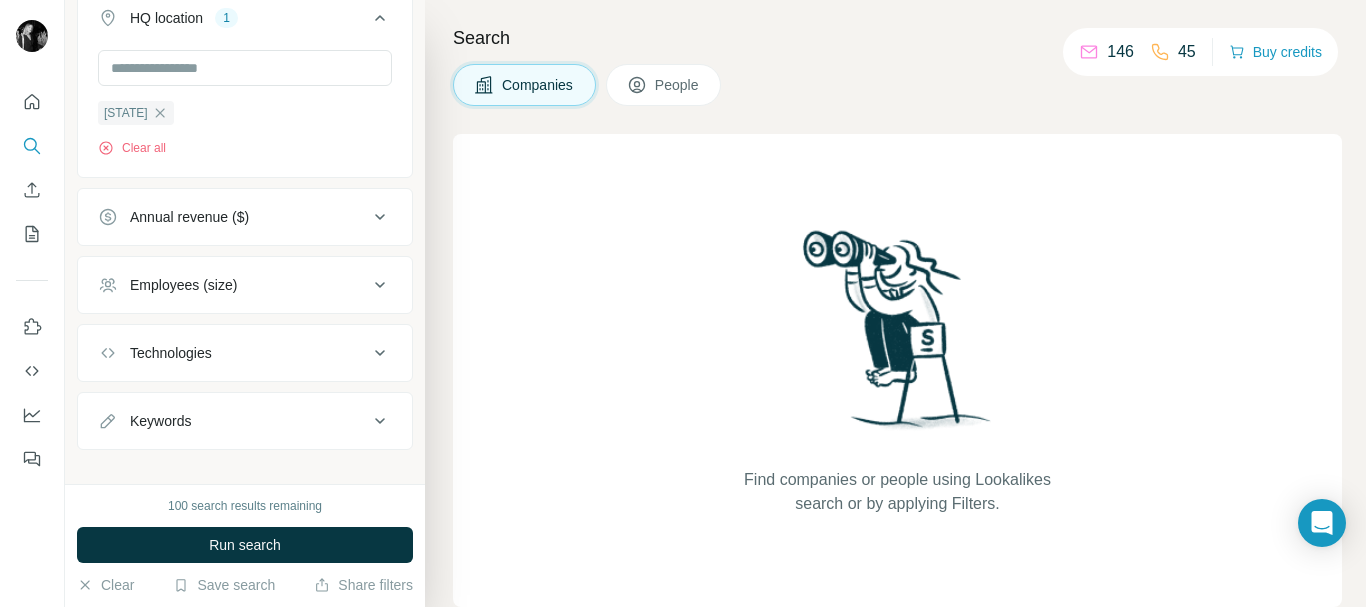 scroll, scrollTop: 705, scrollLeft: 0, axis: vertical 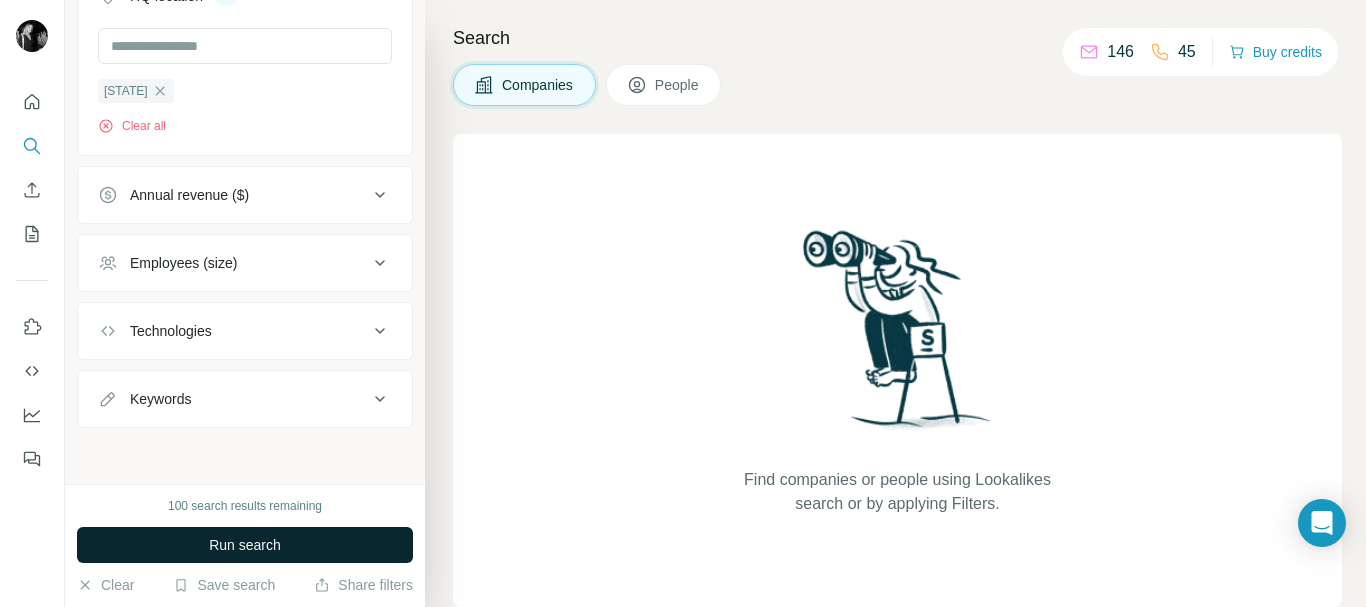 click on "Run search" at bounding box center (245, 545) 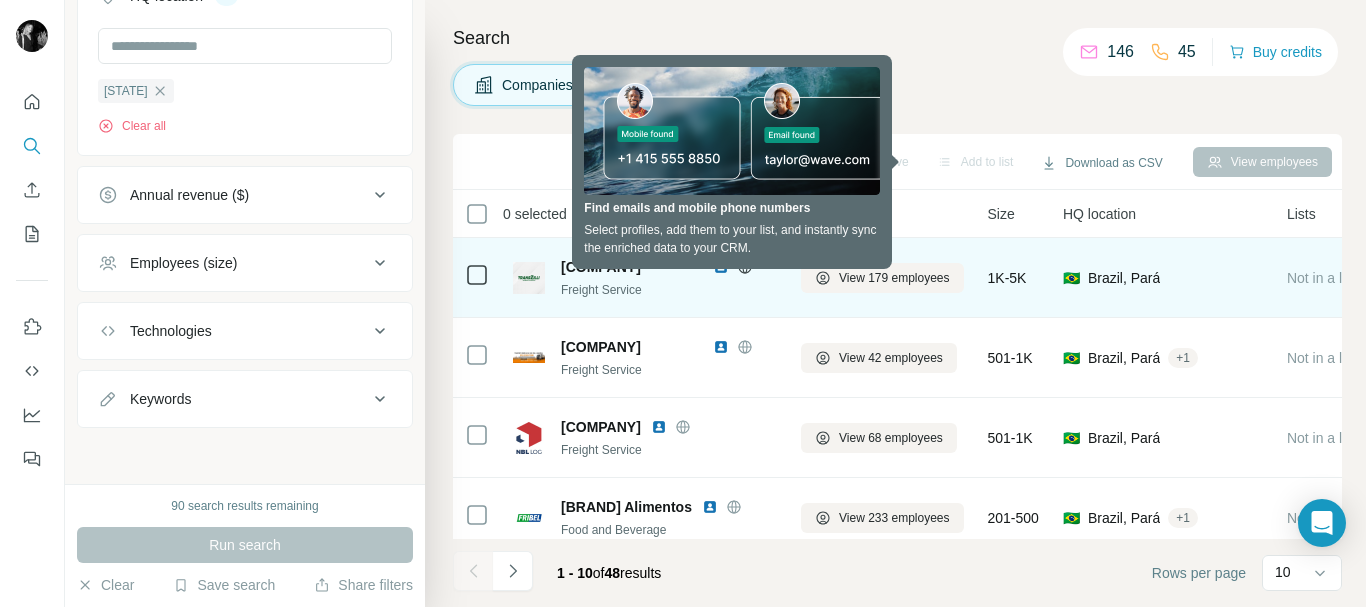 click on "Freight Service" at bounding box center (669, 290) 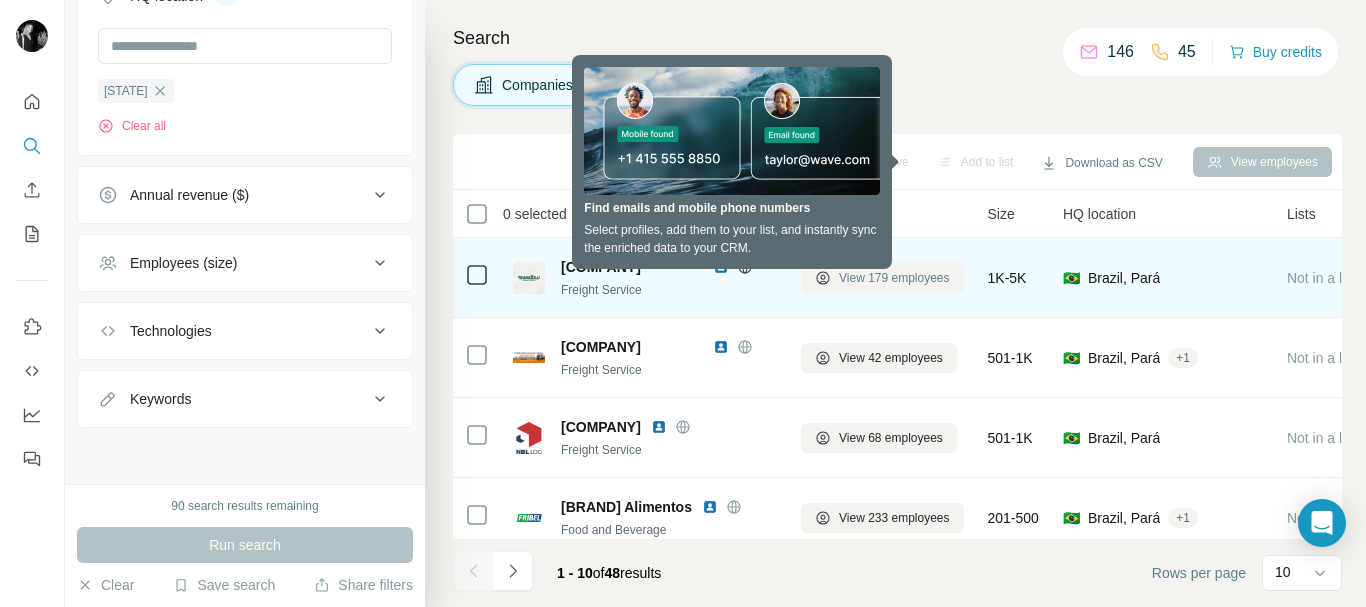 click on "View 179 employees" at bounding box center [894, 278] 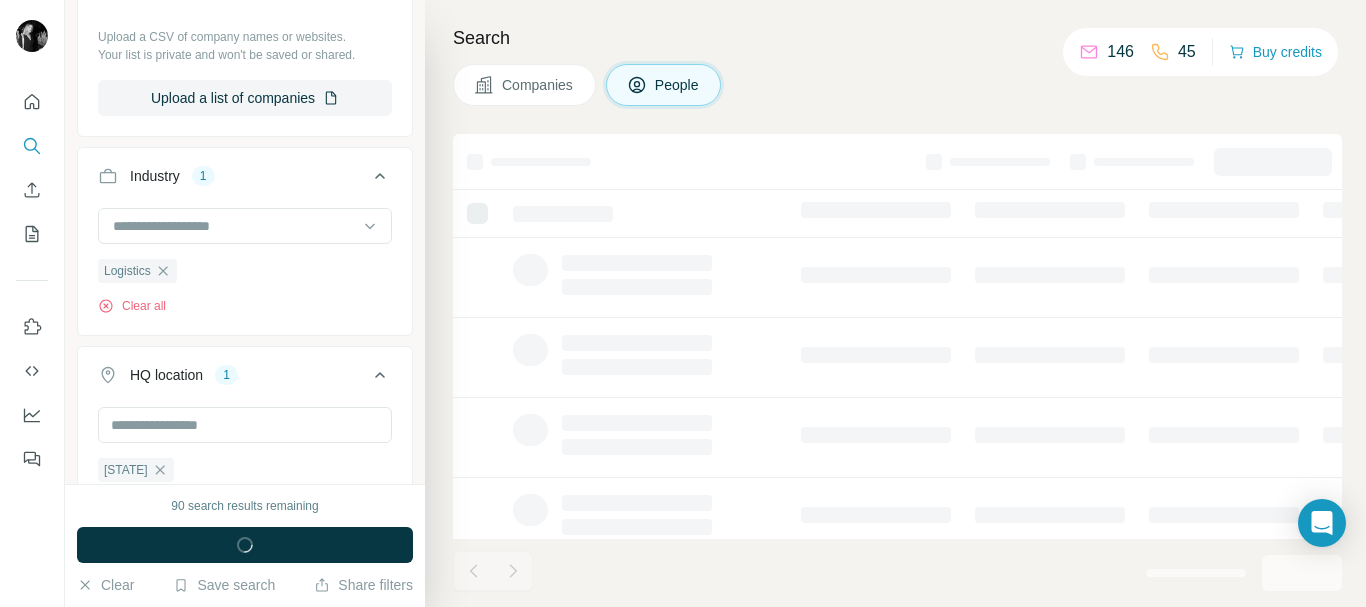 scroll, scrollTop: 1087, scrollLeft: 0, axis: vertical 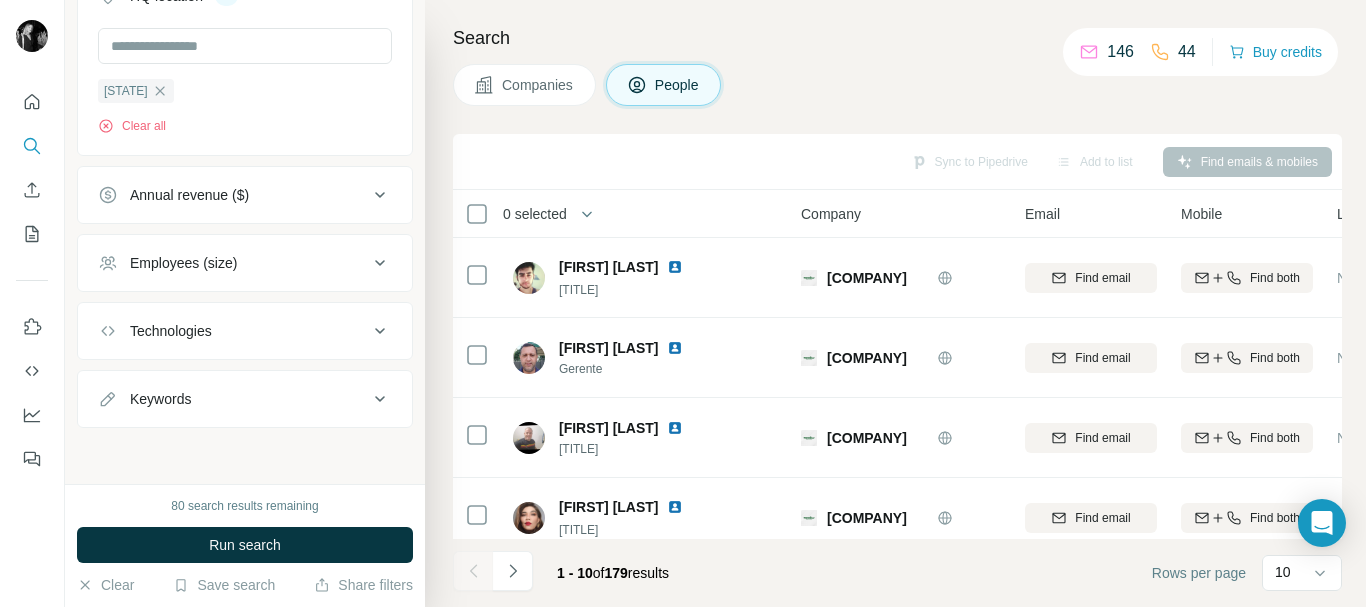 drag, startPoint x: 934, startPoint y: 151, endPoint x: 994, endPoint y: 156, distance: 60.207973 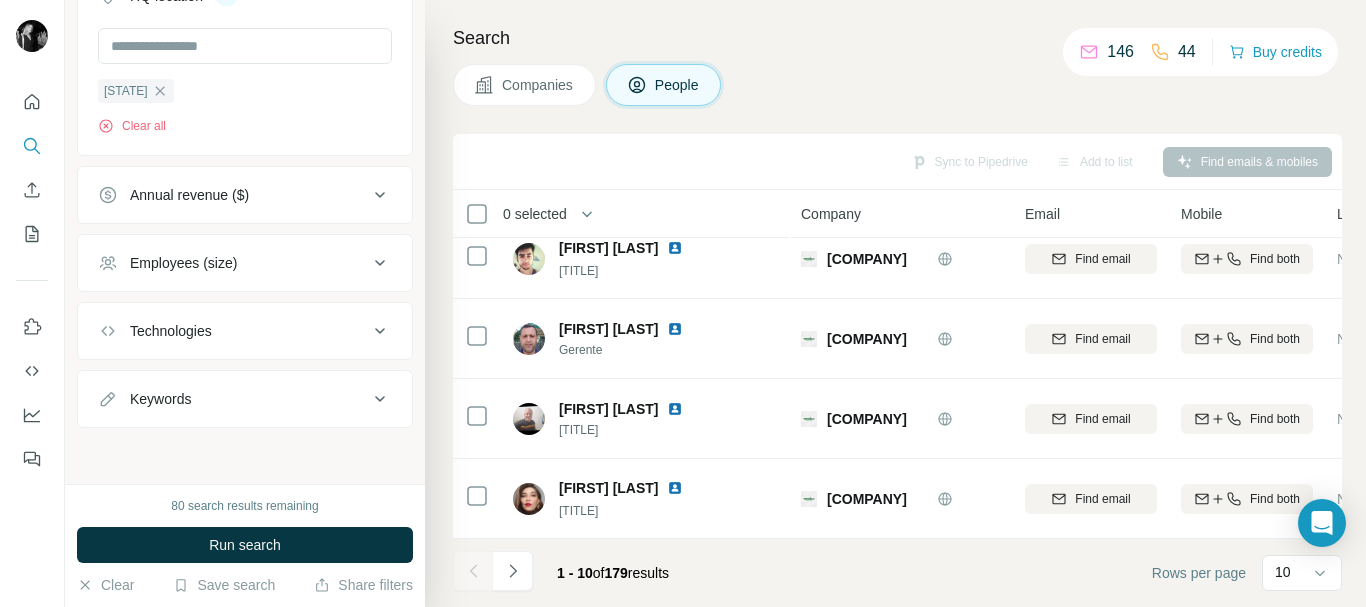 scroll, scrollTop: 0, scrollLeft: 0, axis: both 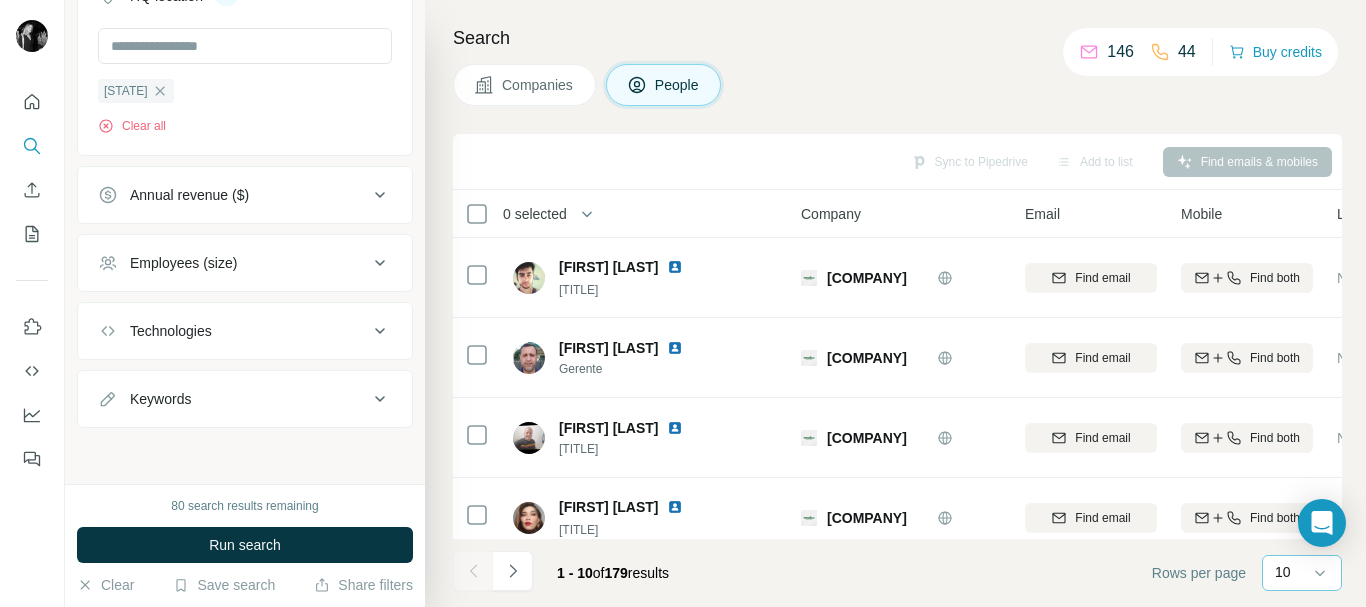 click on "10" at bounding box center [1300, 573] 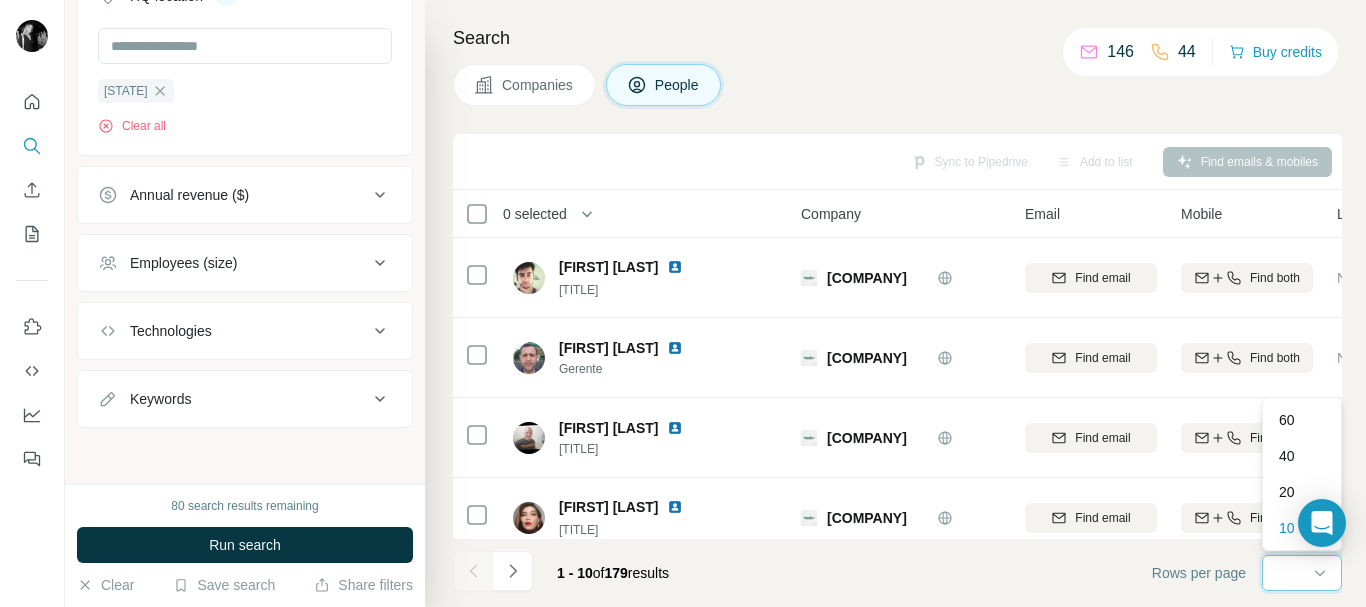scroll, scrollTop: 0, scrollLeft: 0, axis: both 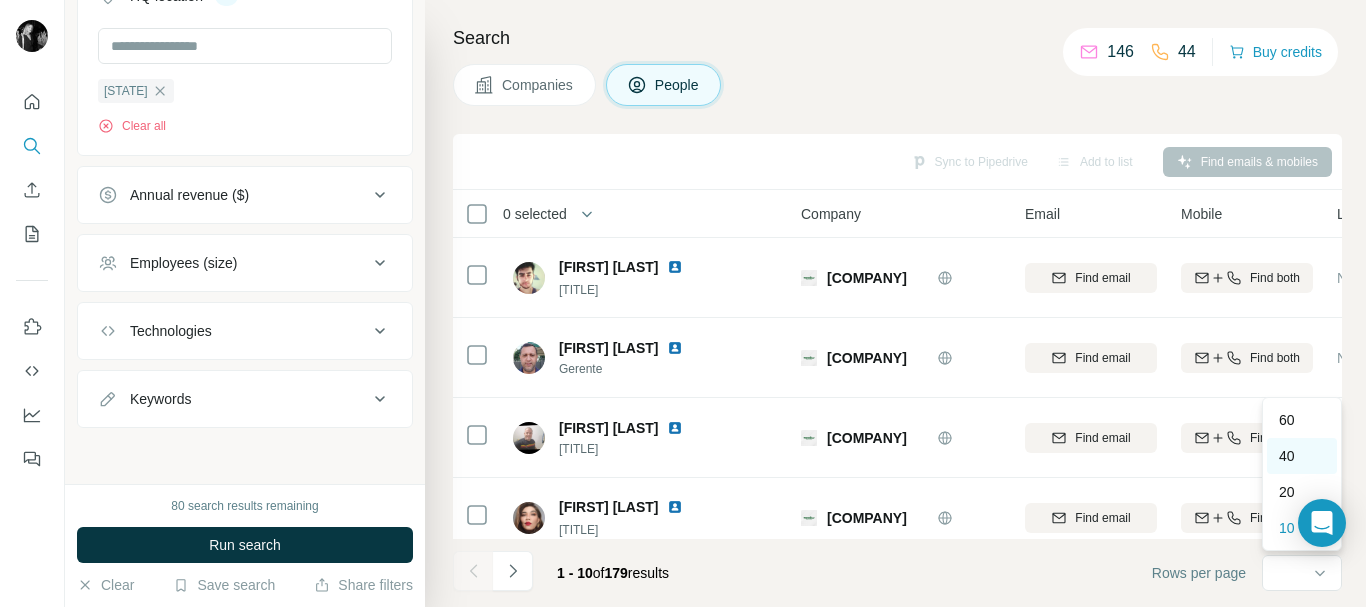 click on "40" at bounding box center (1287, 456) 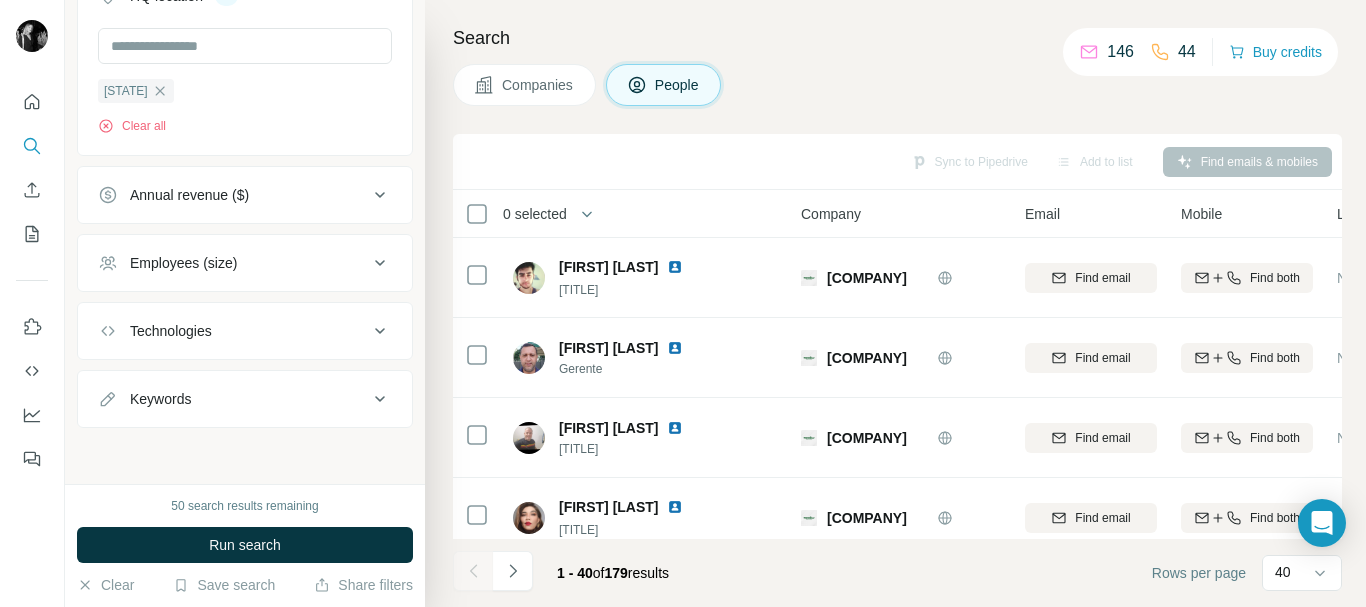 click on "Employees (size)" at bounding box center (233, 263) 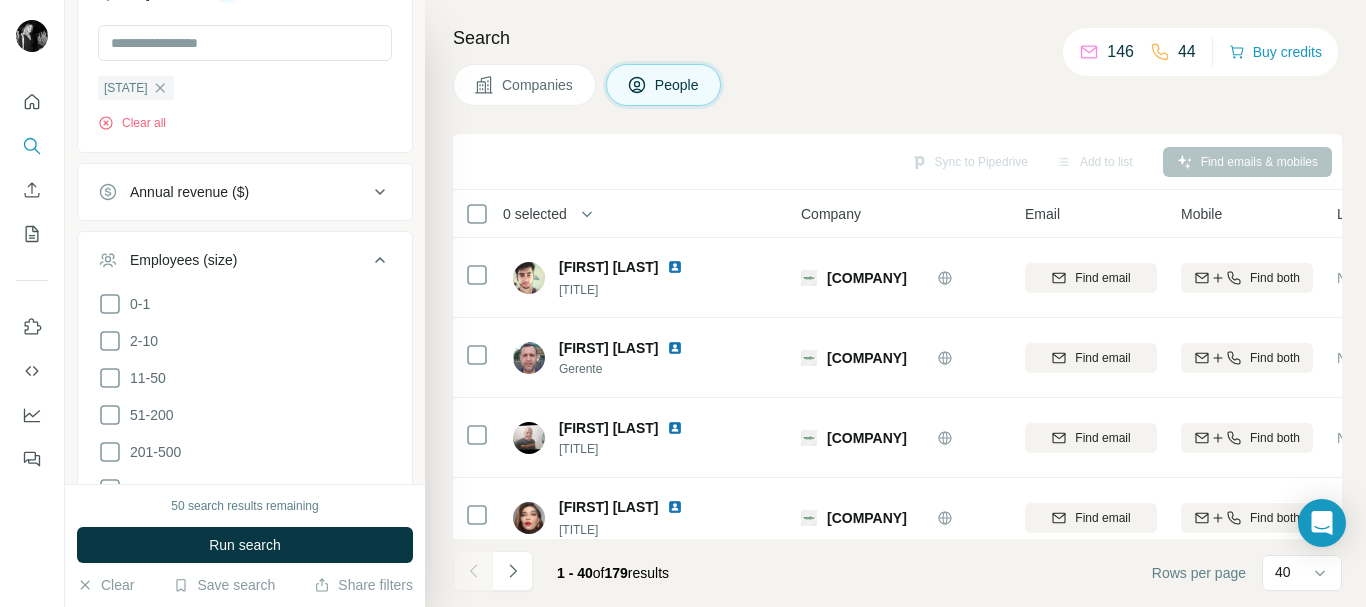 click on "Employees (size)" at bounding box center [233, 260] 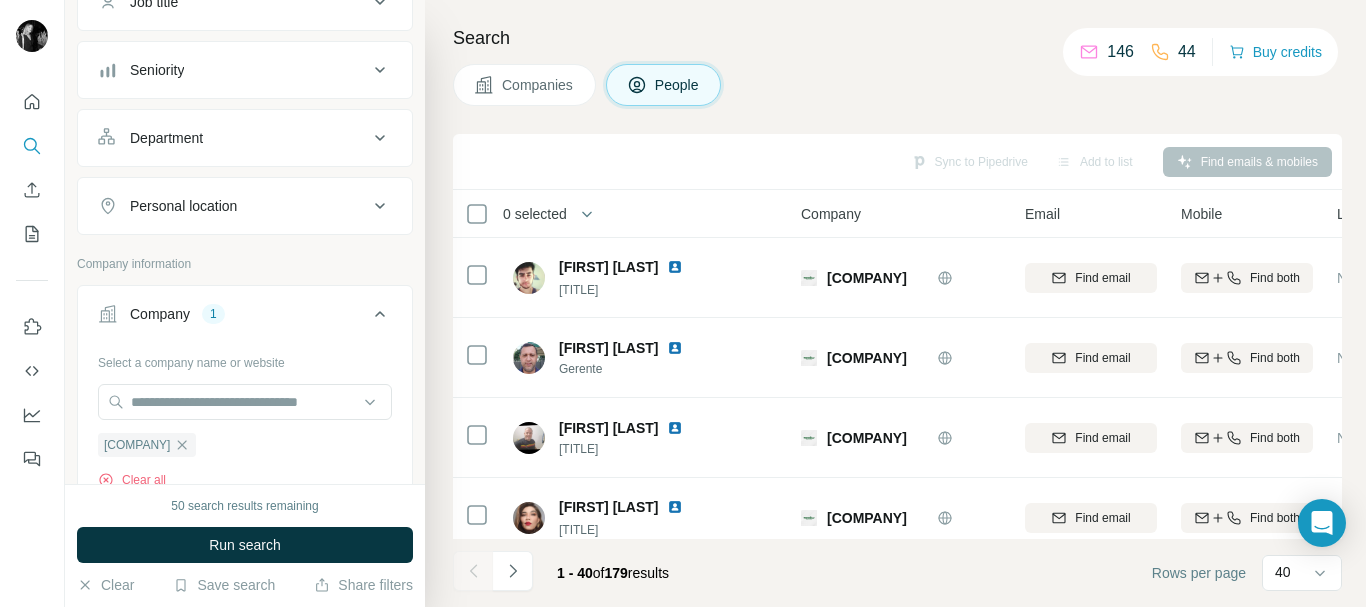 scroll, scrollTop: 87, scrollLeft: 0, axis: vertical 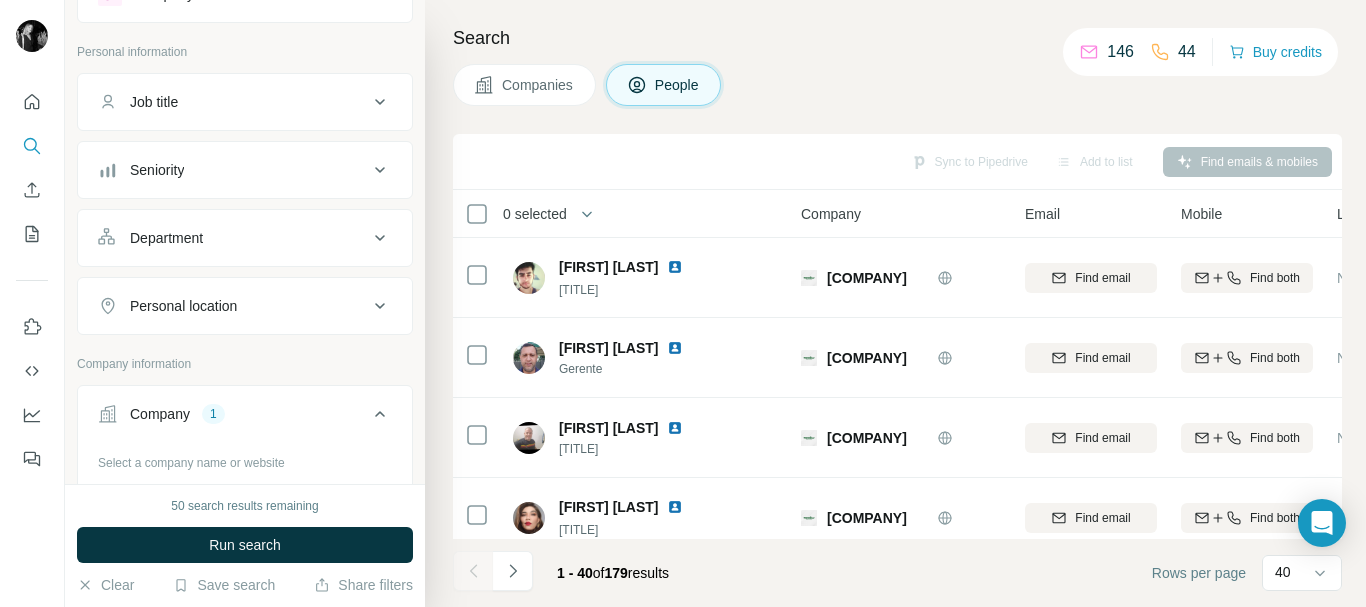 click on "Department" at bounding box center [233, 238] 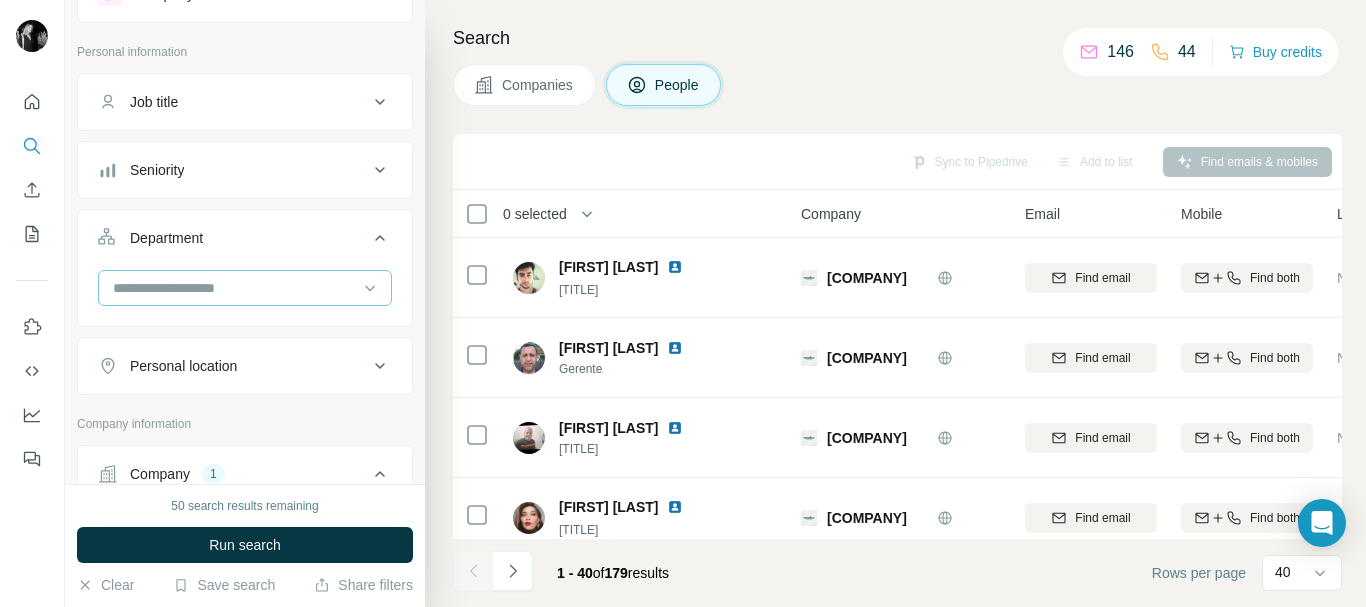 click at bounding box center [234, 288] 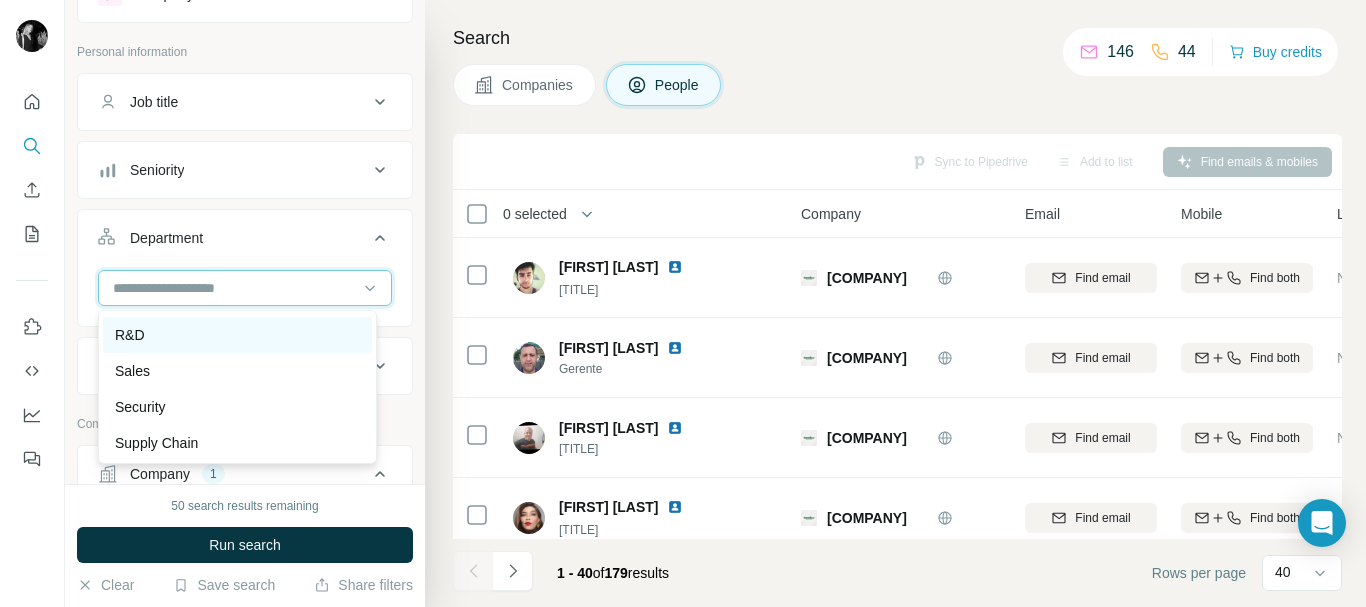 scroll, scrollTop: 720, scrollLeft: 0, axis: vertical 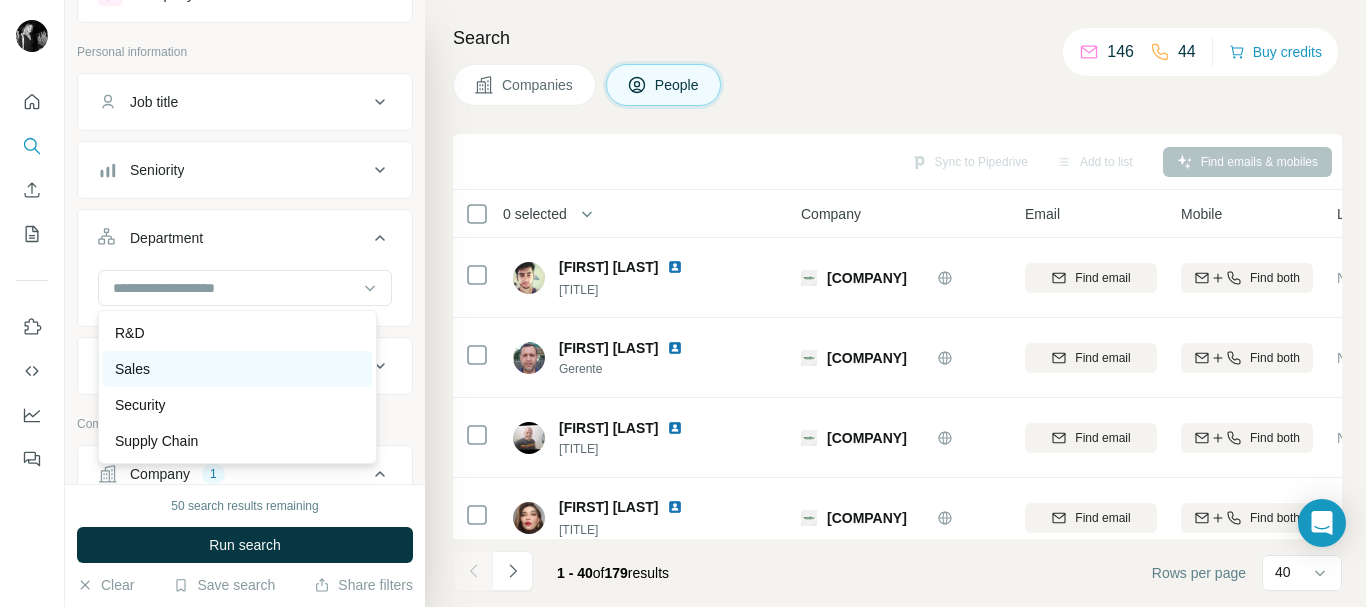 click on "Sales" at bounding box center (237, 369) 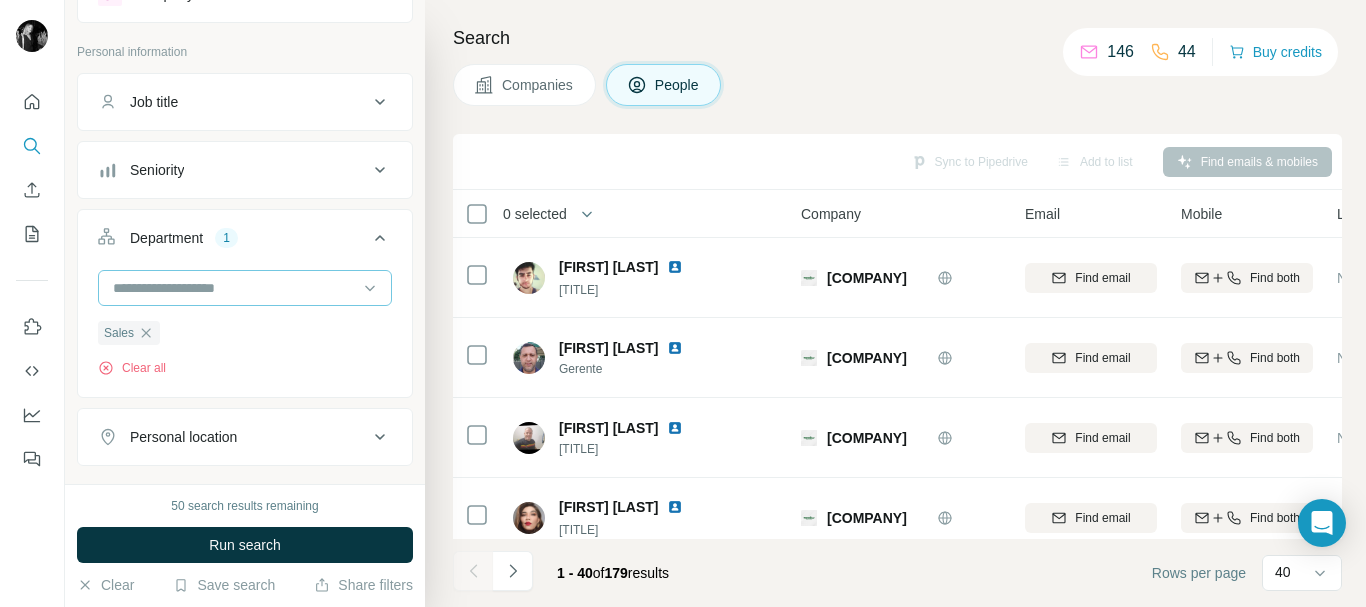 click at bounding box center [234, 288] 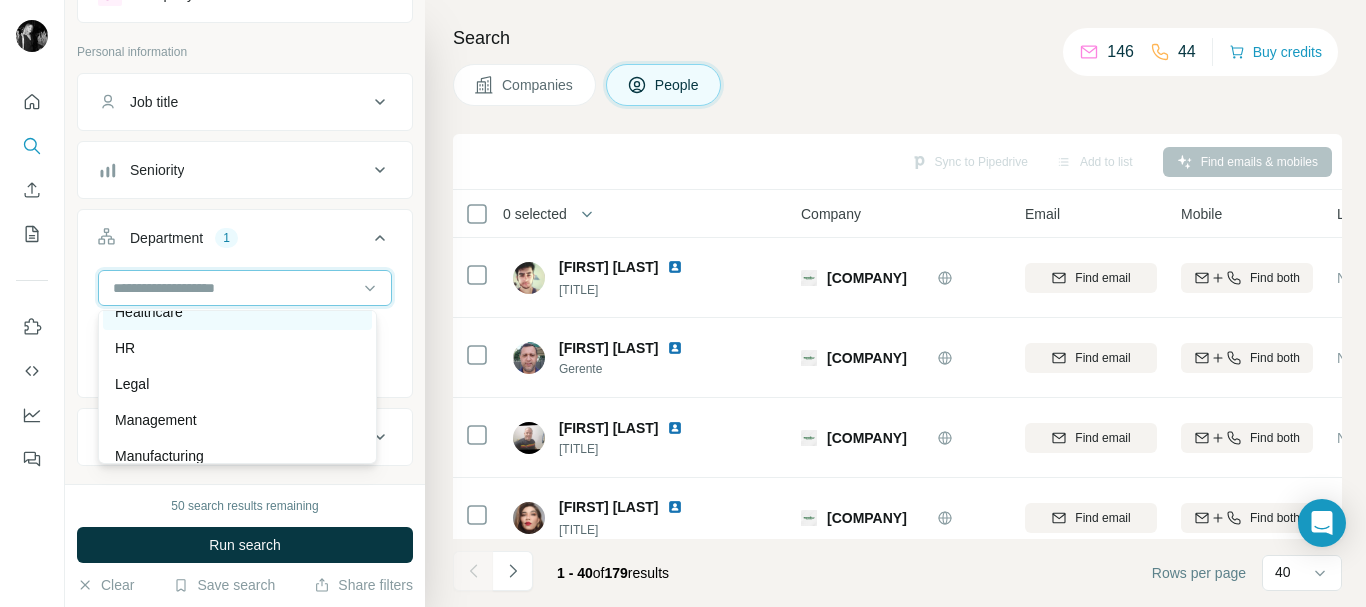 scroll, scrollTop: 320, scrollLeft: 0, axis: vertical 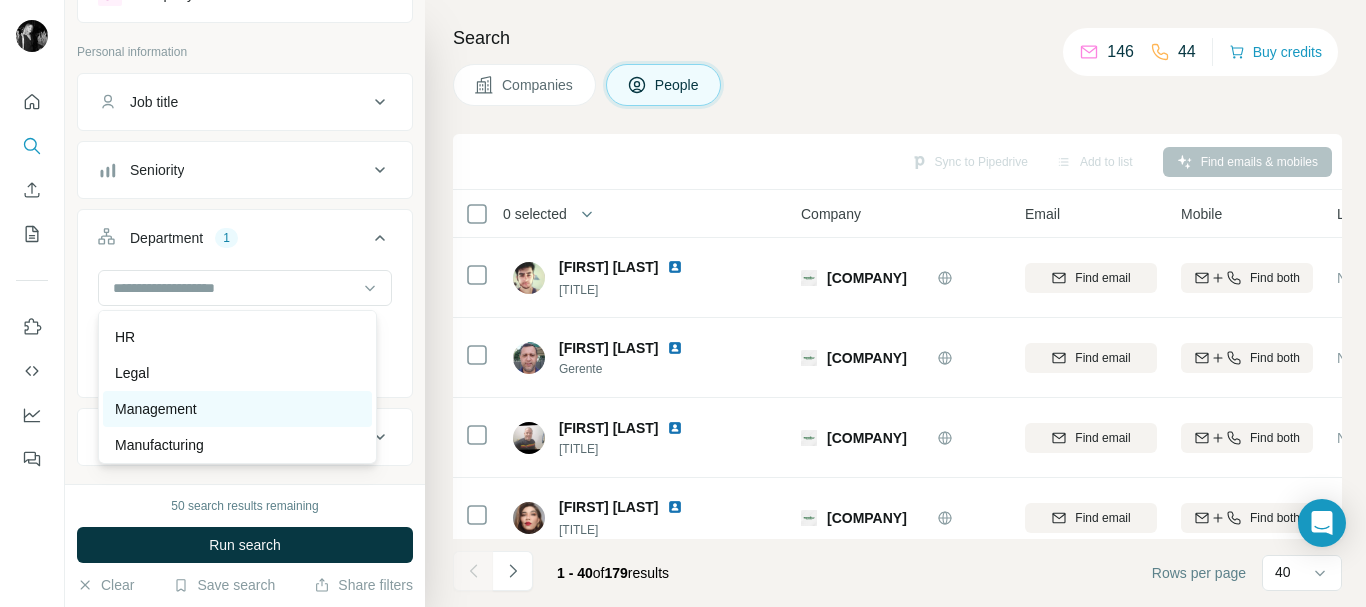 click on "Management" at bounding box center (237, 409) 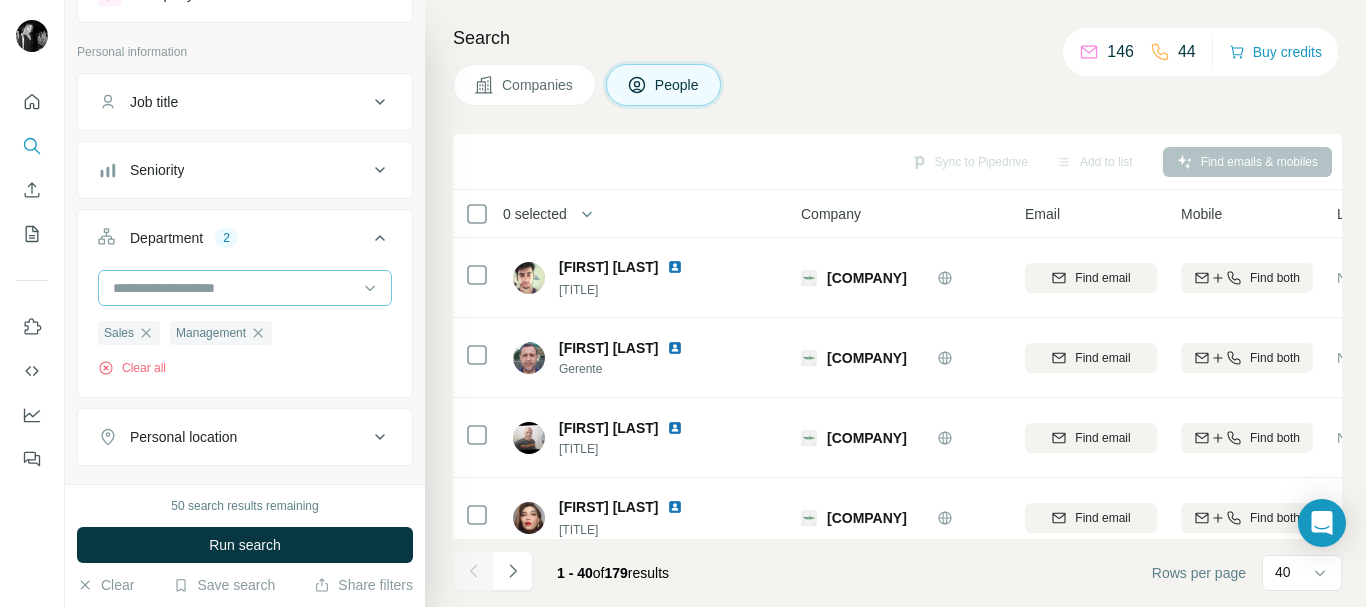 click at bounding box center (234, 288) 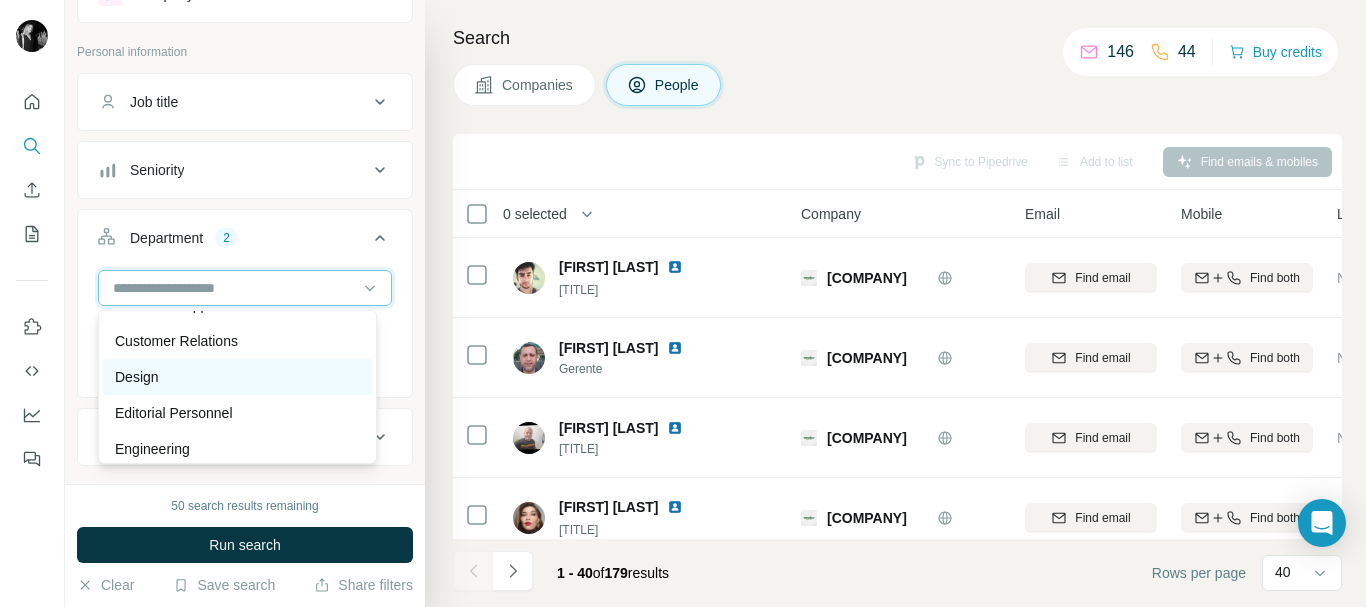scroll, scrollTop: 200, scrollLeft: 0, axis: vertical 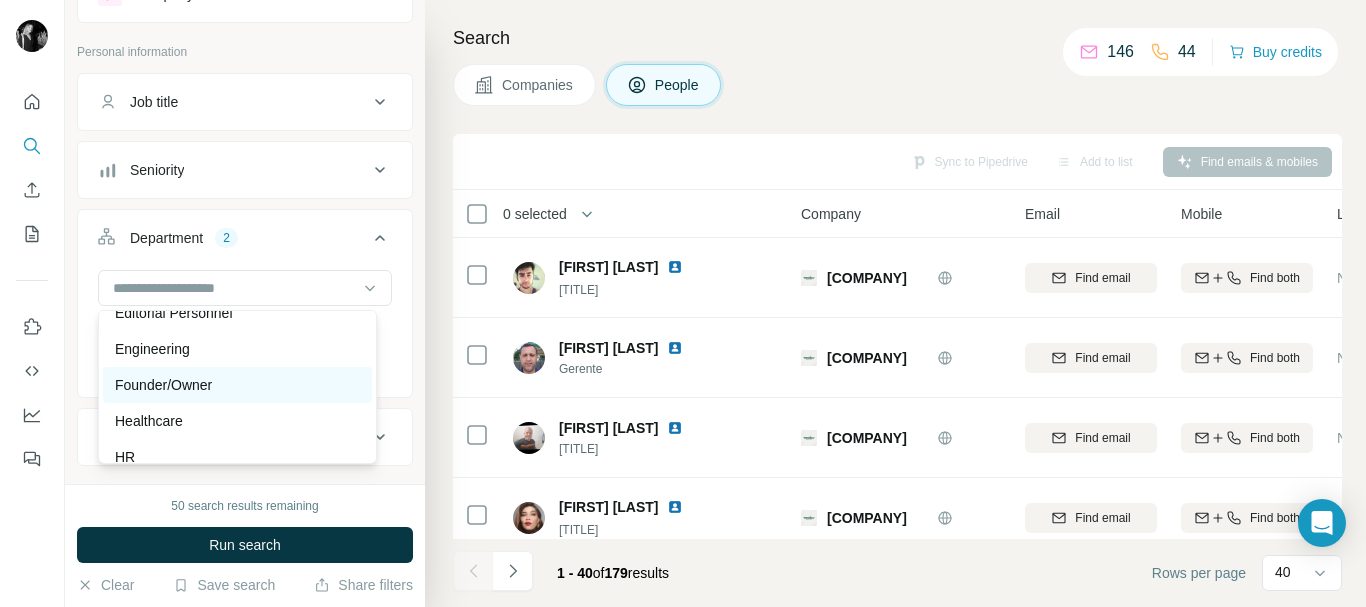 click on "Founder/Owner" at bounding box center [237, 385] 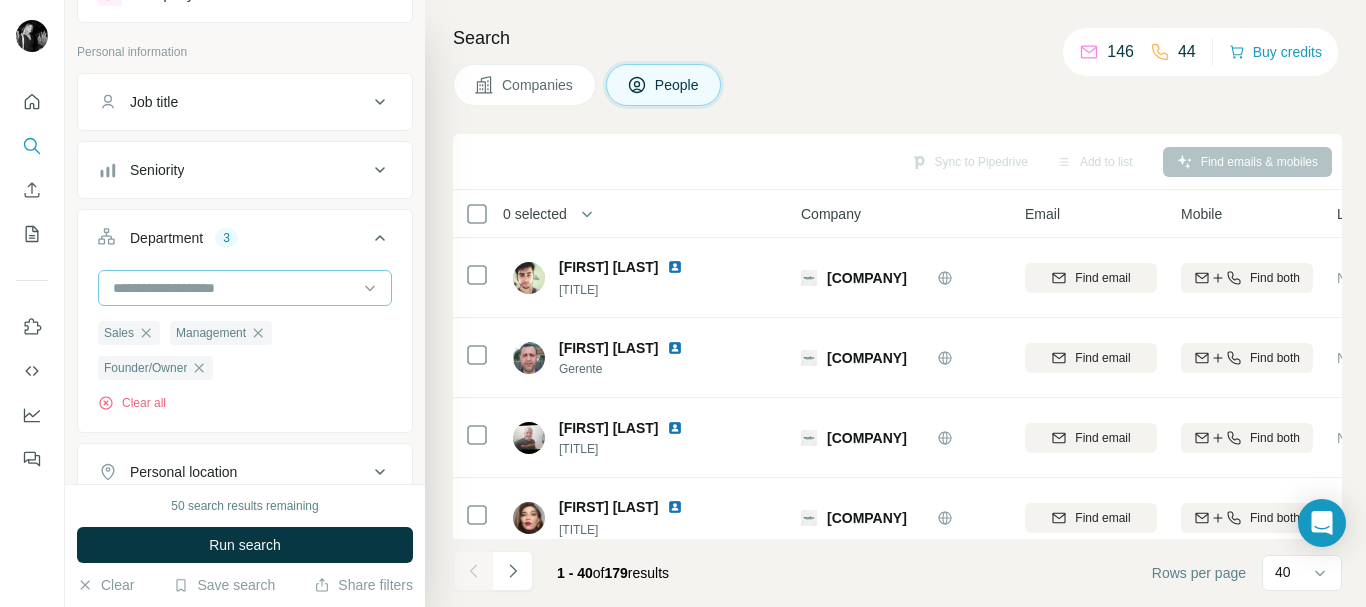 click at bounding box center [234, 288] 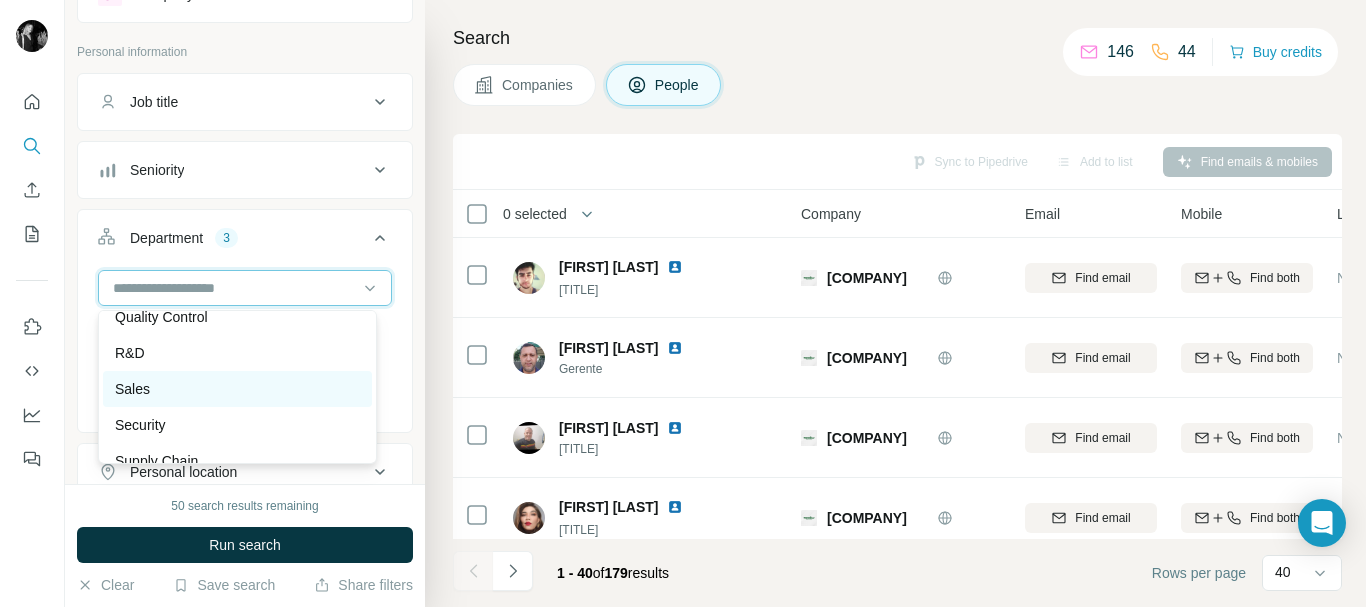 scroll, scrollTop: 720, scrollLeft: 0, axis: vertical 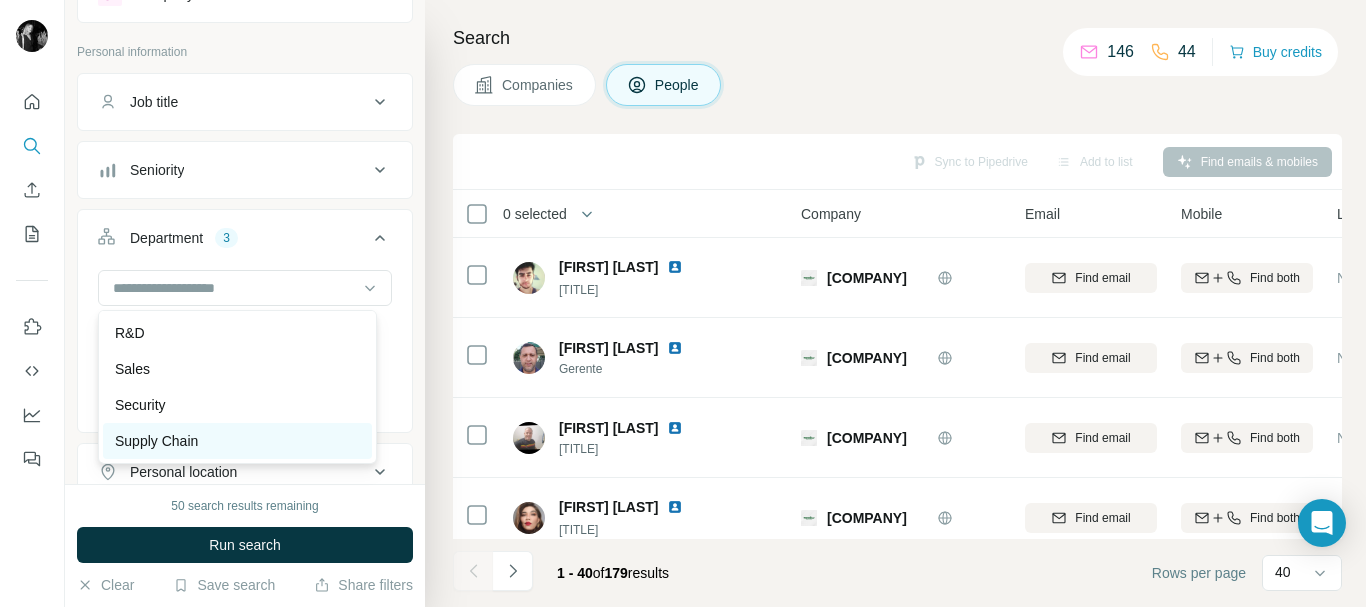 click on "Supply Chain" at bounding box center (237, 441) 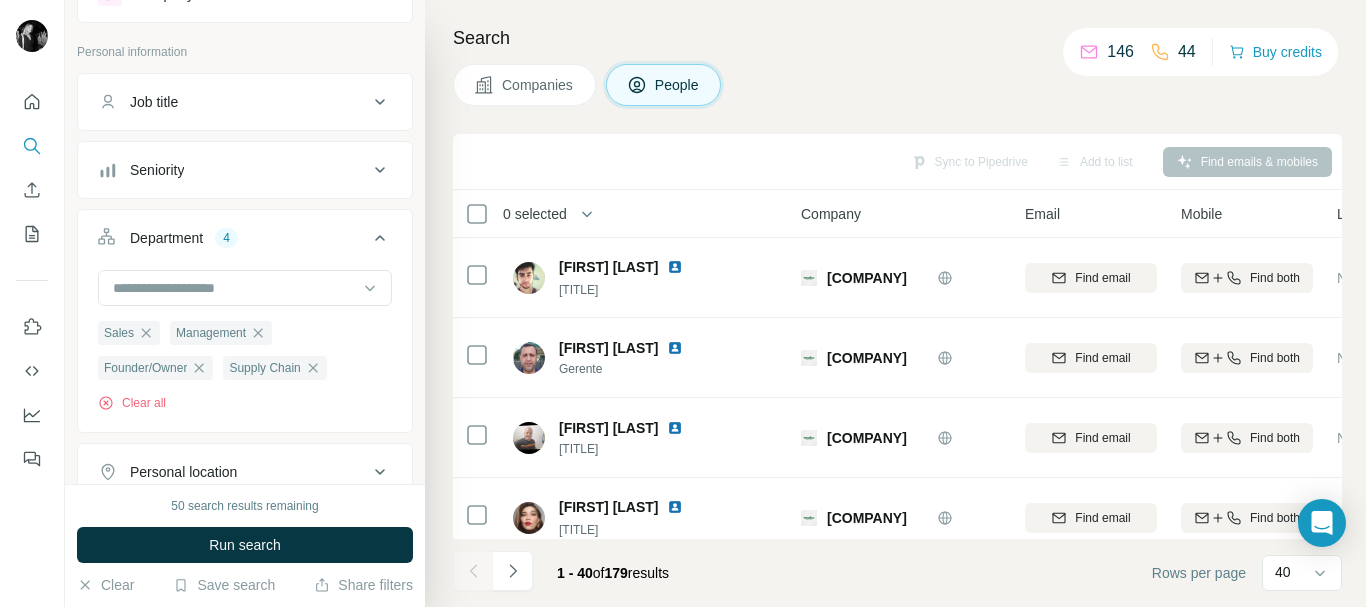 click on "Run search" at bounding box center (245, 545) 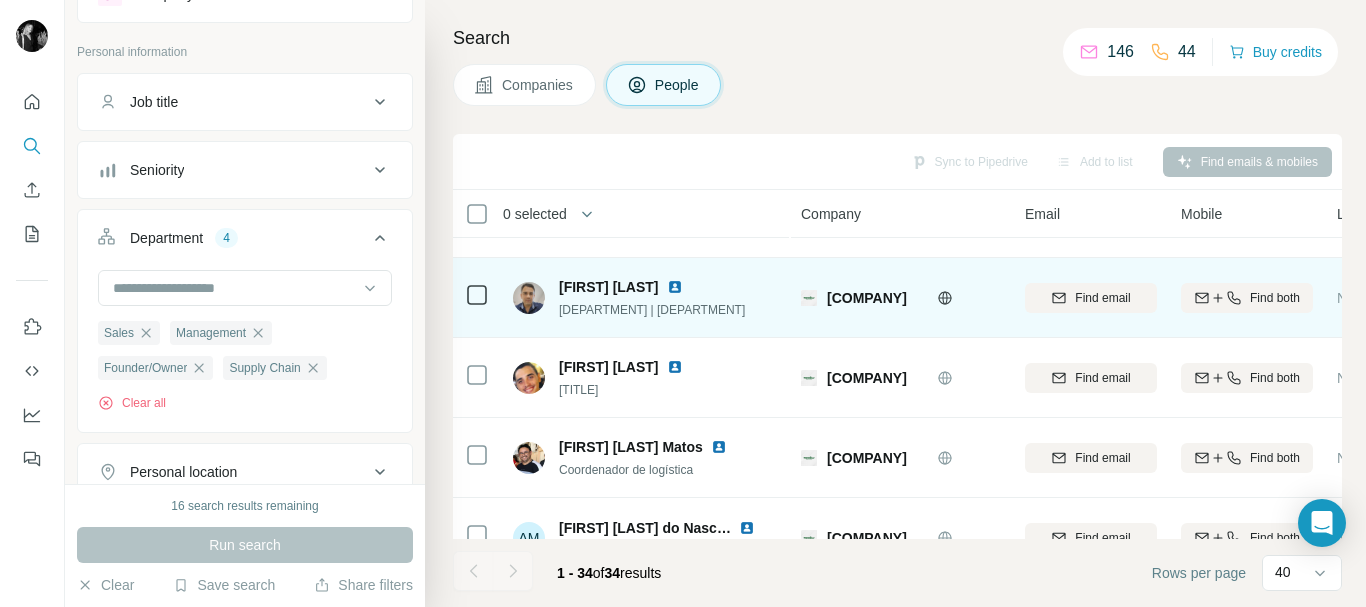 scroll, scrollTop: 400, scrollLeft: 0, axis: vertical 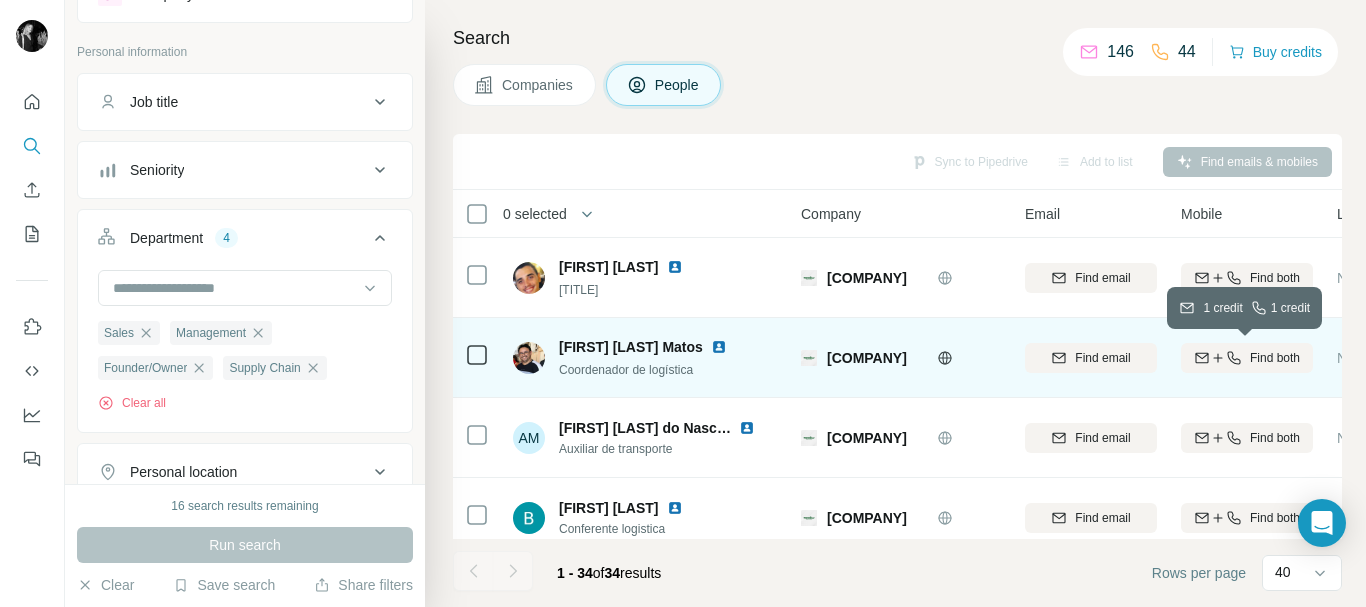 click 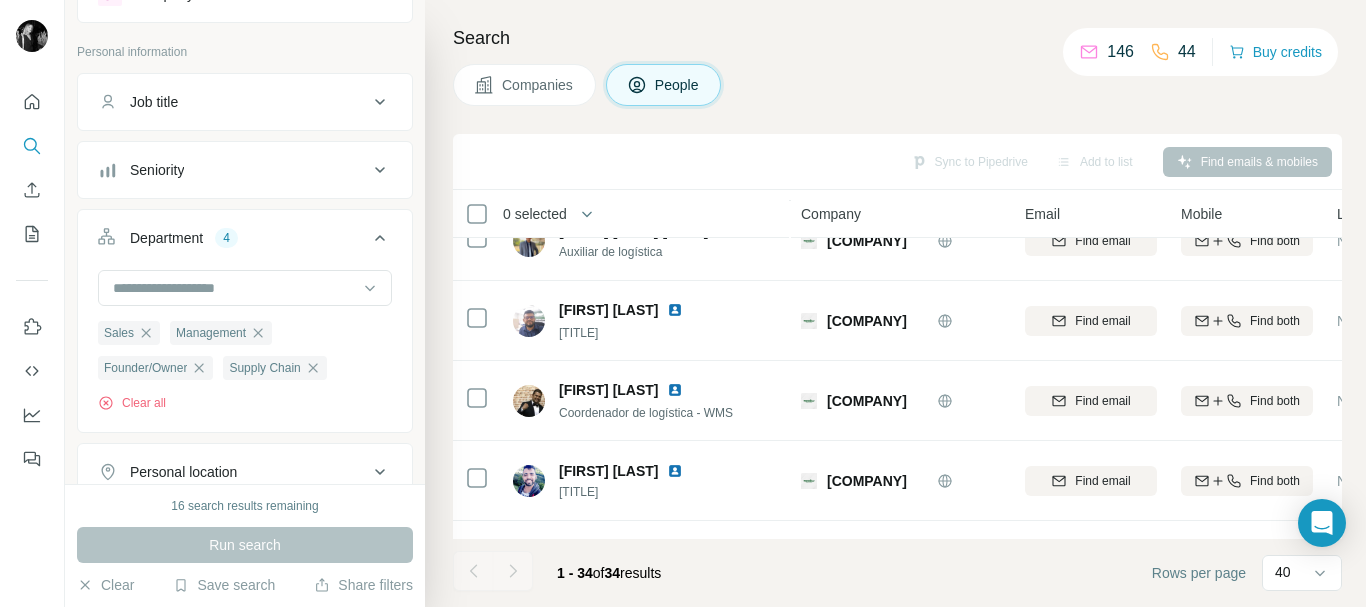 scroll, scrollTop: 1100, scrollLeft: 0, axis: vertical 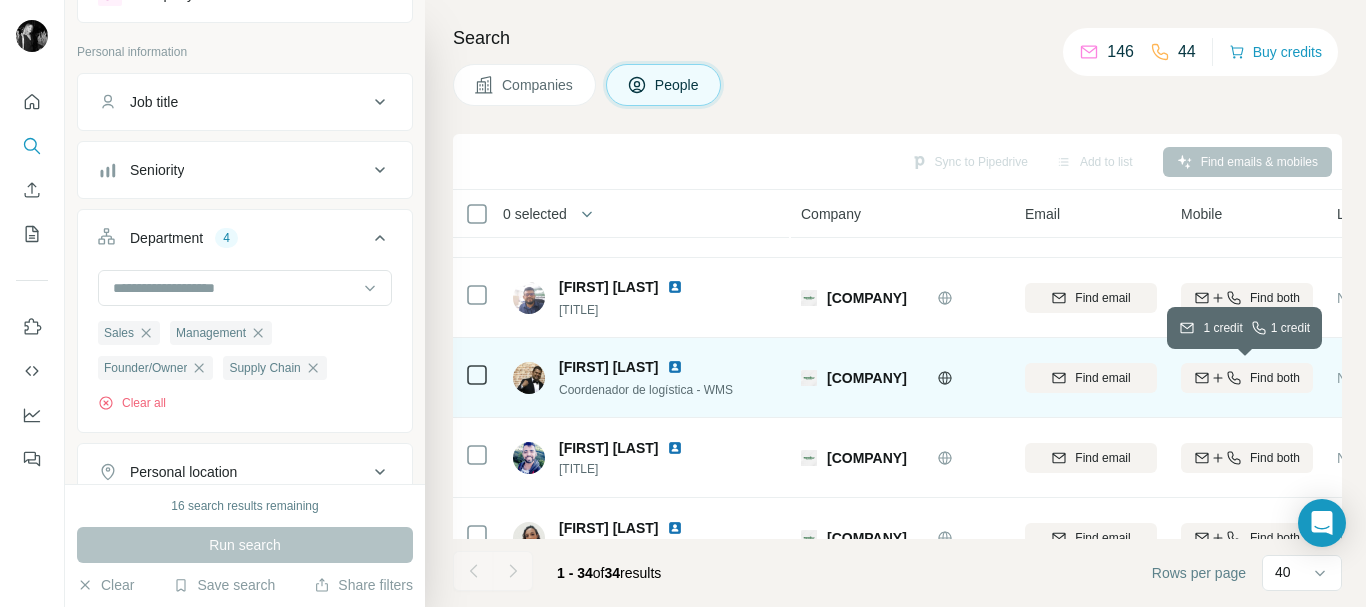 click on "Find both" at bounding box center (1275, 378) 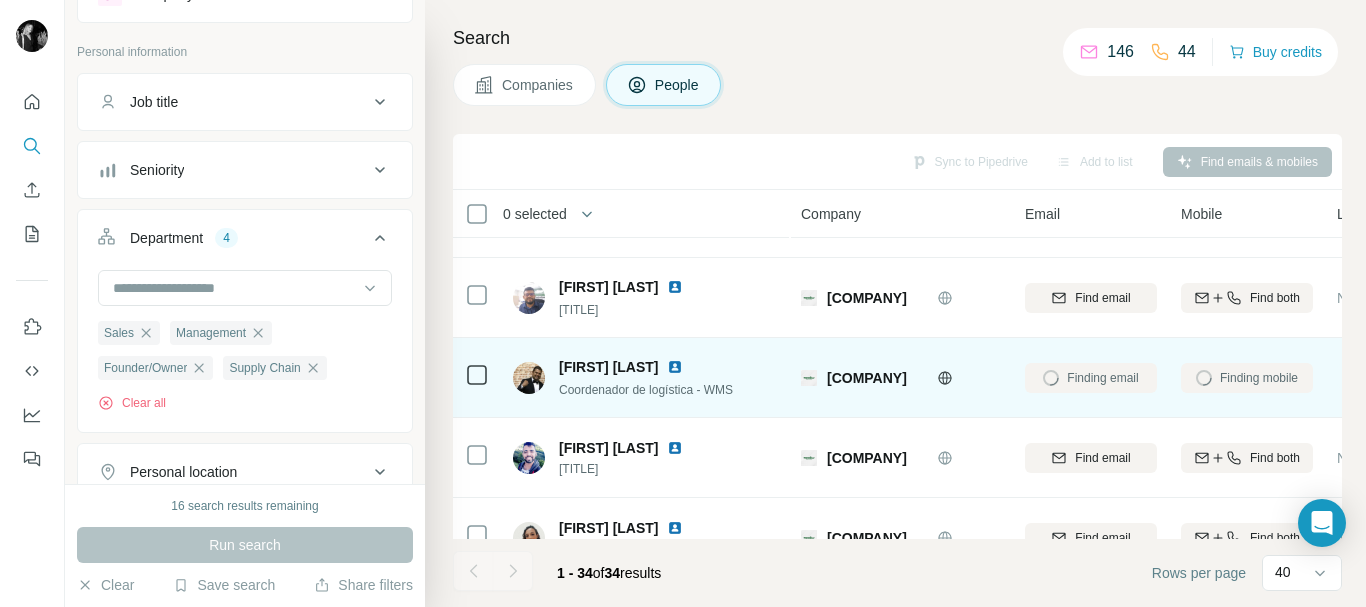 scroll, scrollTop: 1200, scrollLeft: 0, axis: vertical 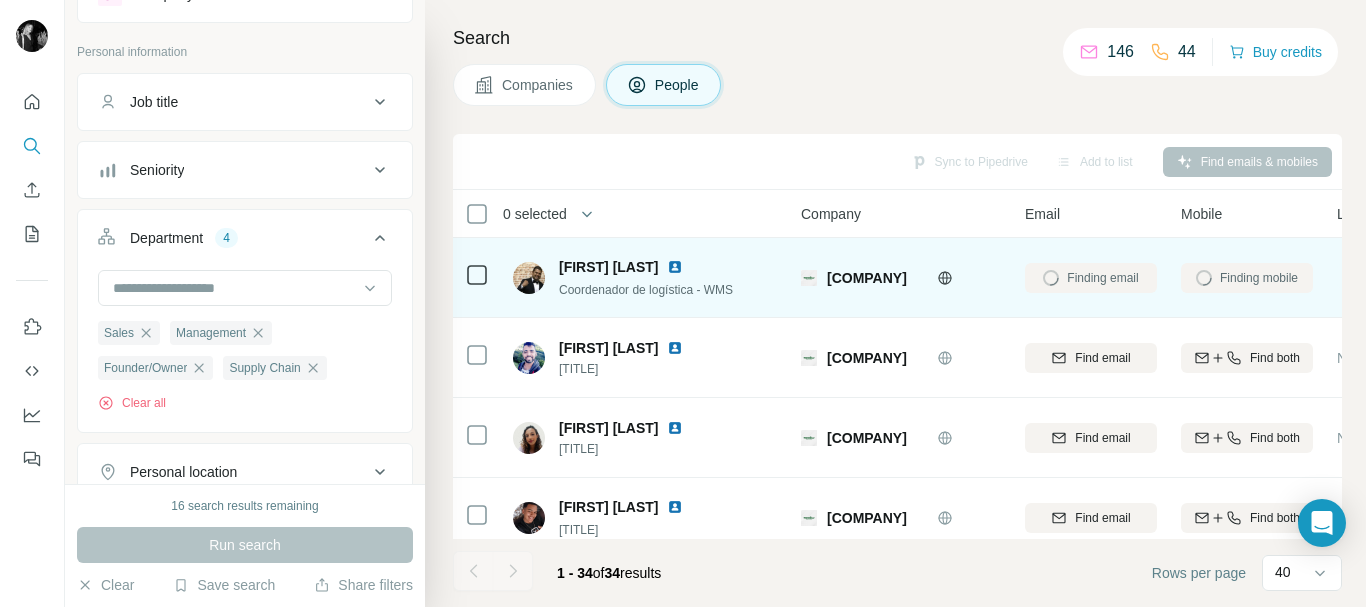 click at bounding box center [675, 267] 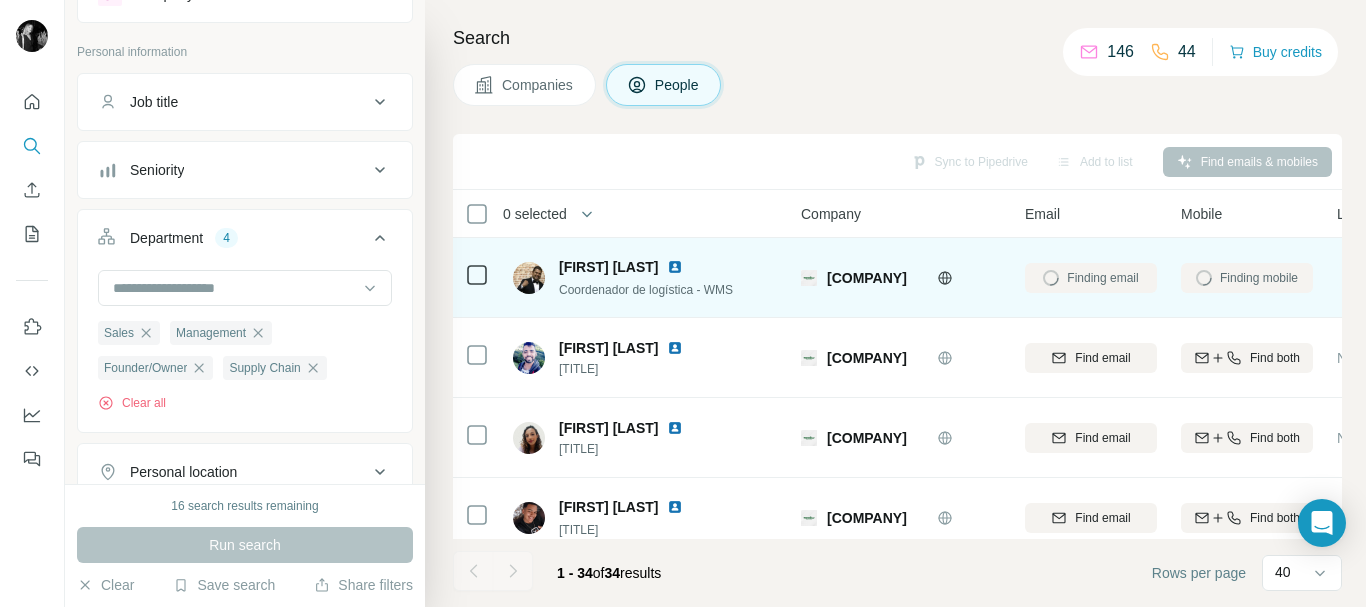 click on "Finding email" at bounding box center (1091, 277) 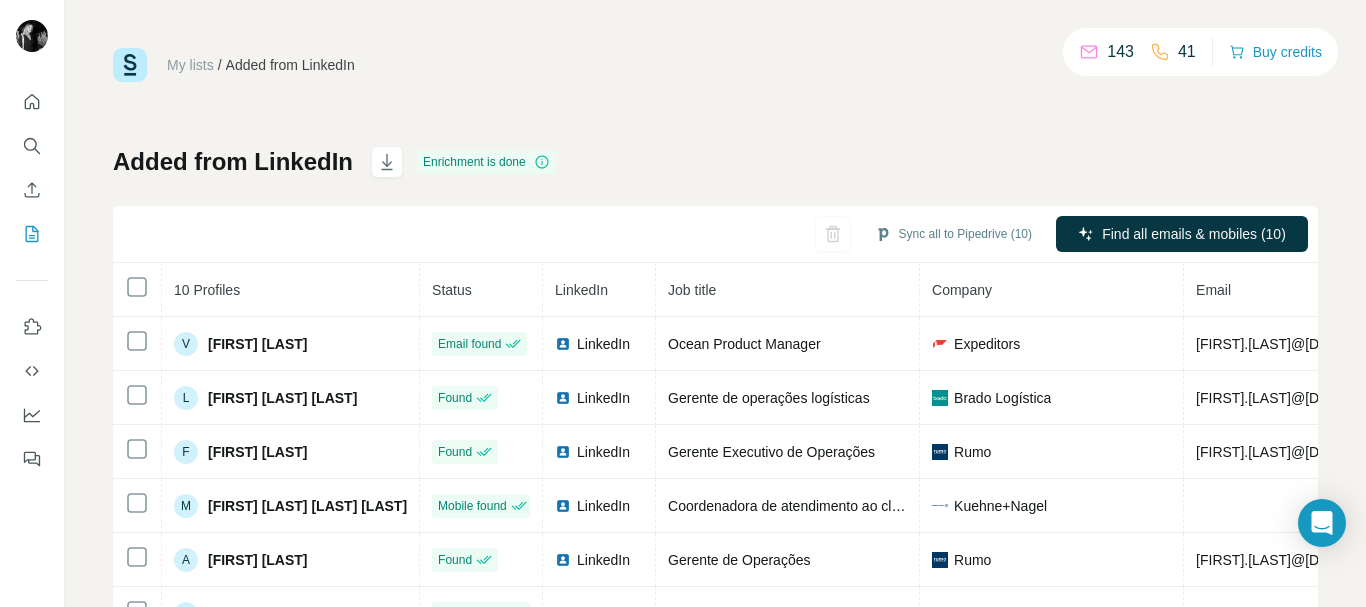 scroll, scrollTop: 0, scrollLeft: 0, axis: both 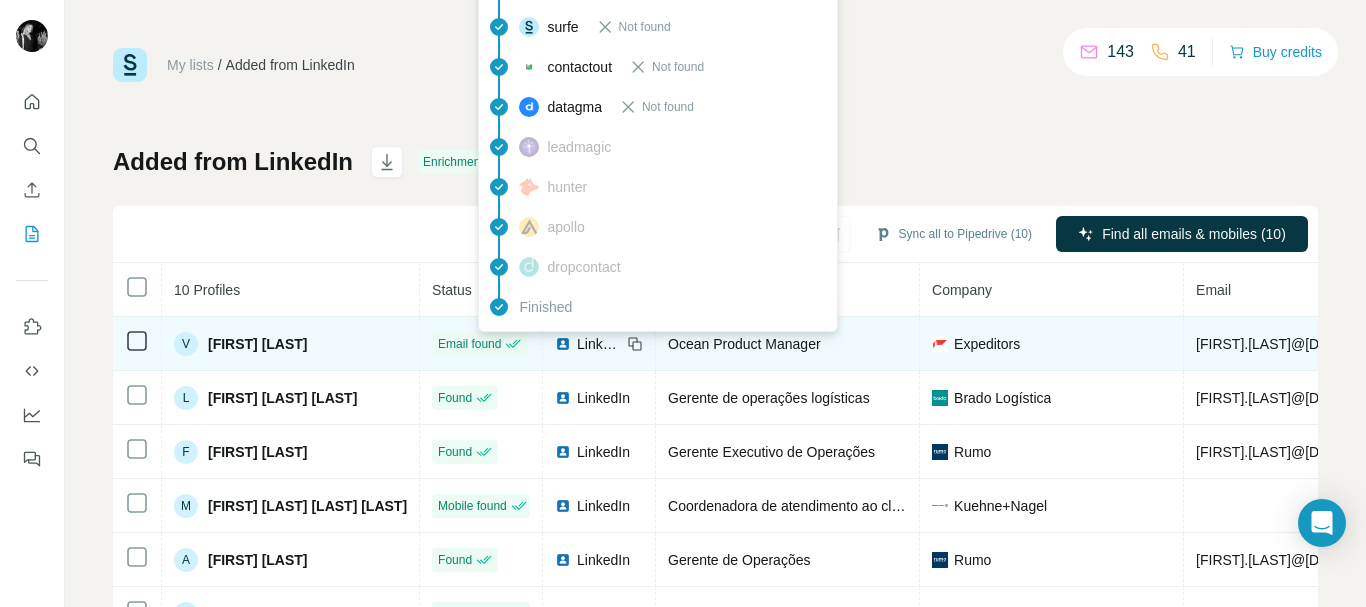 click on "Email found" at bounding box center (469, 344) 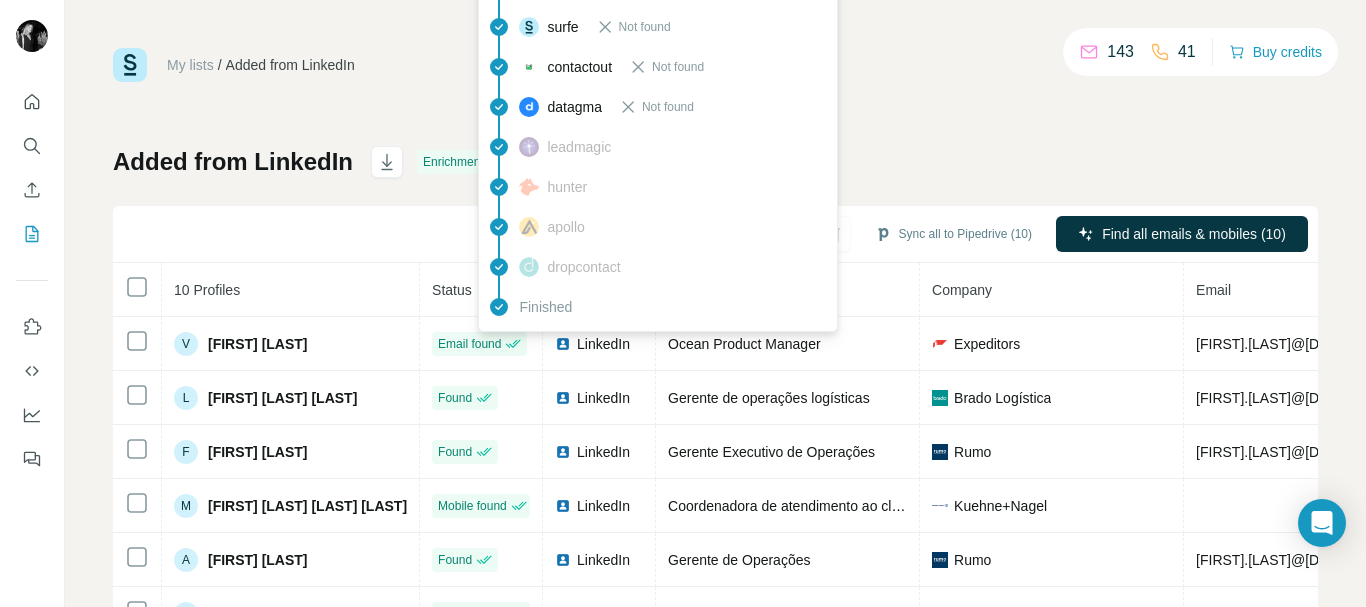 click on "leadmagic" at bounding box center [565, 147] 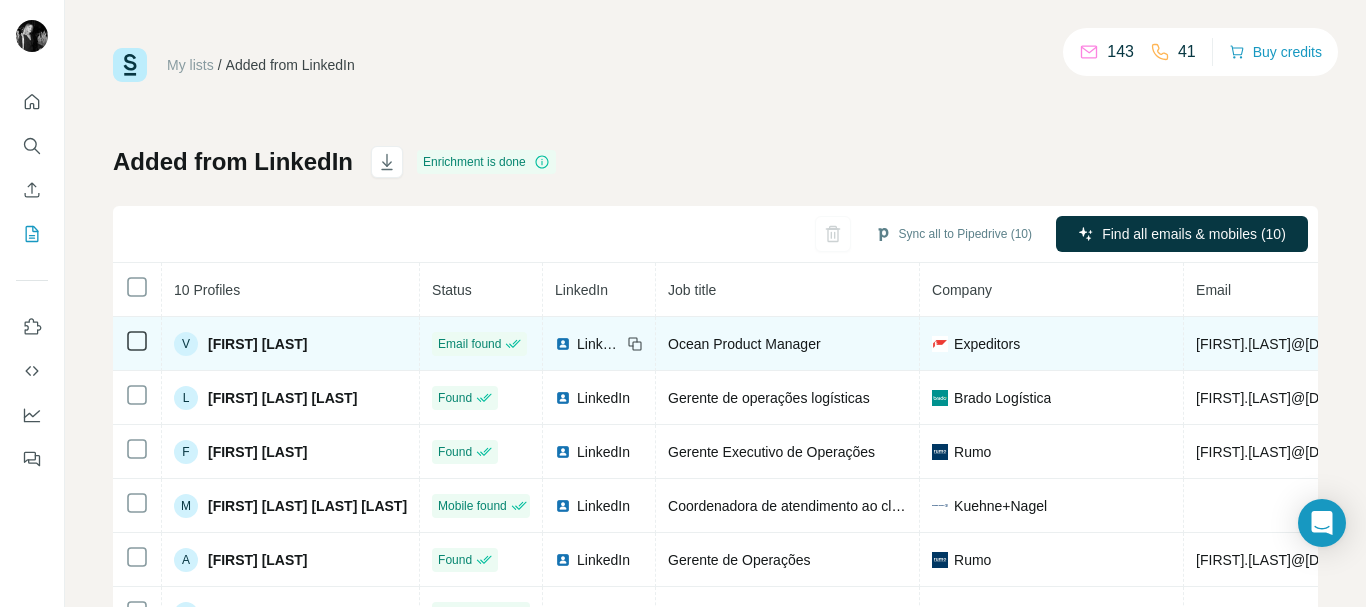 click on "Email found" at bounding box center [481, 344] 